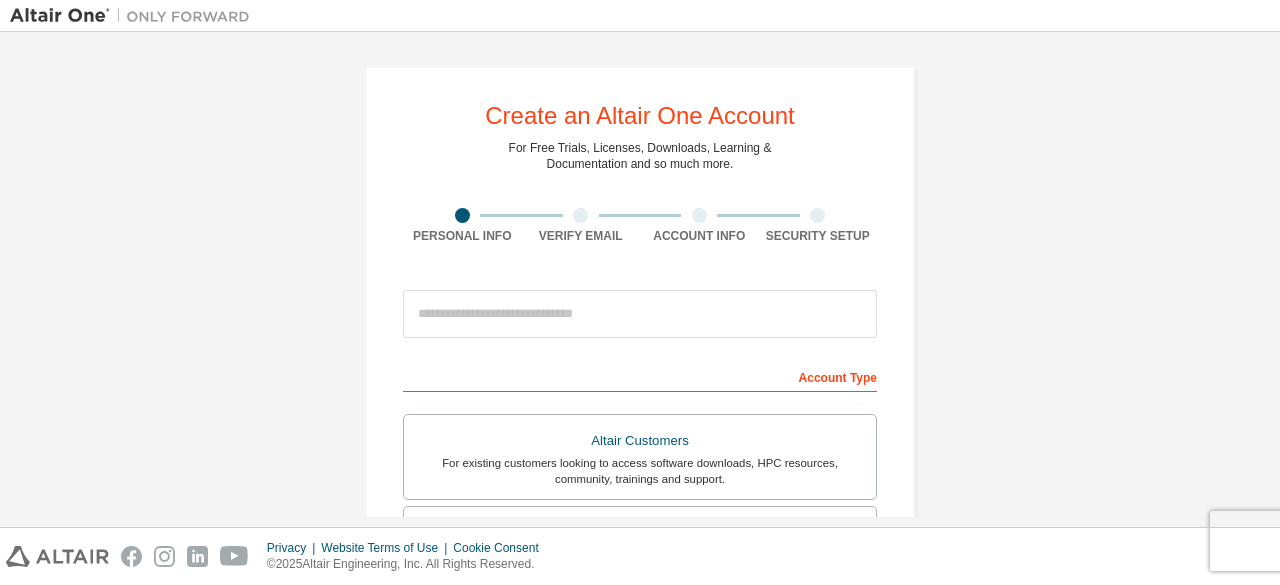 scroll, scrollTop: 0, scrollLeft: 0, axis: both 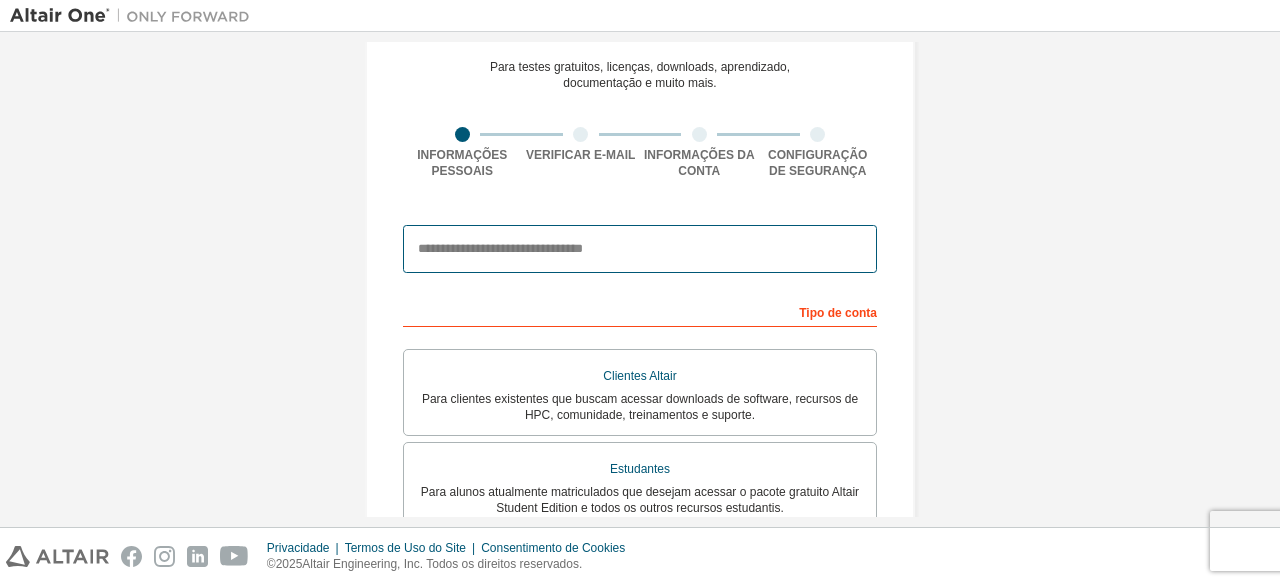 click at bounding box center [640, 249] 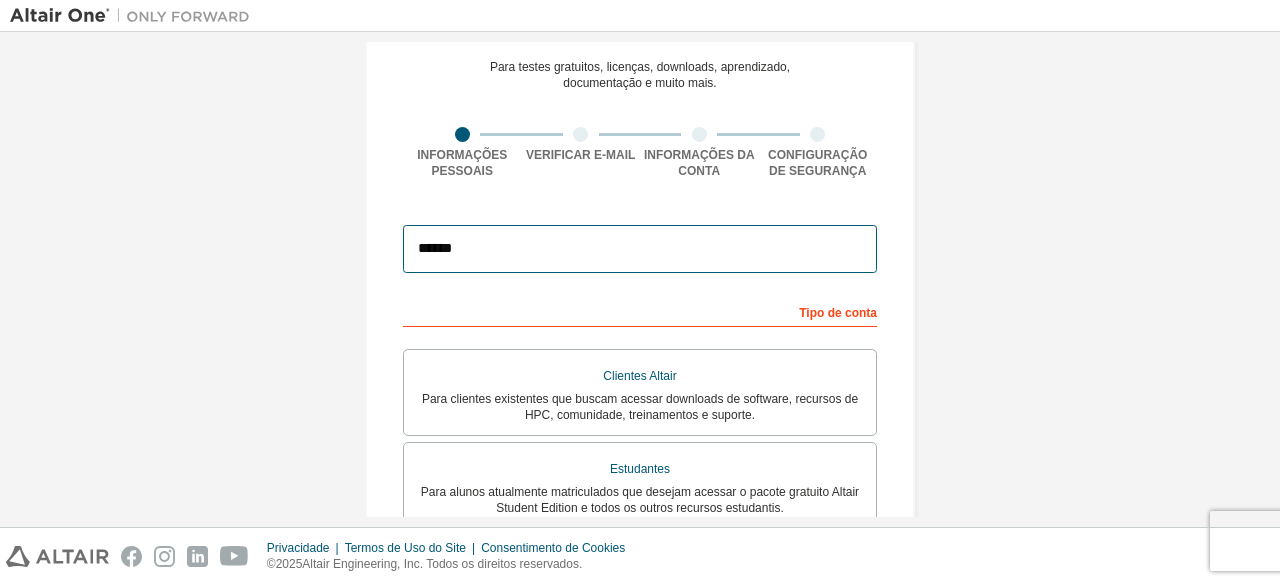 type on "**********" 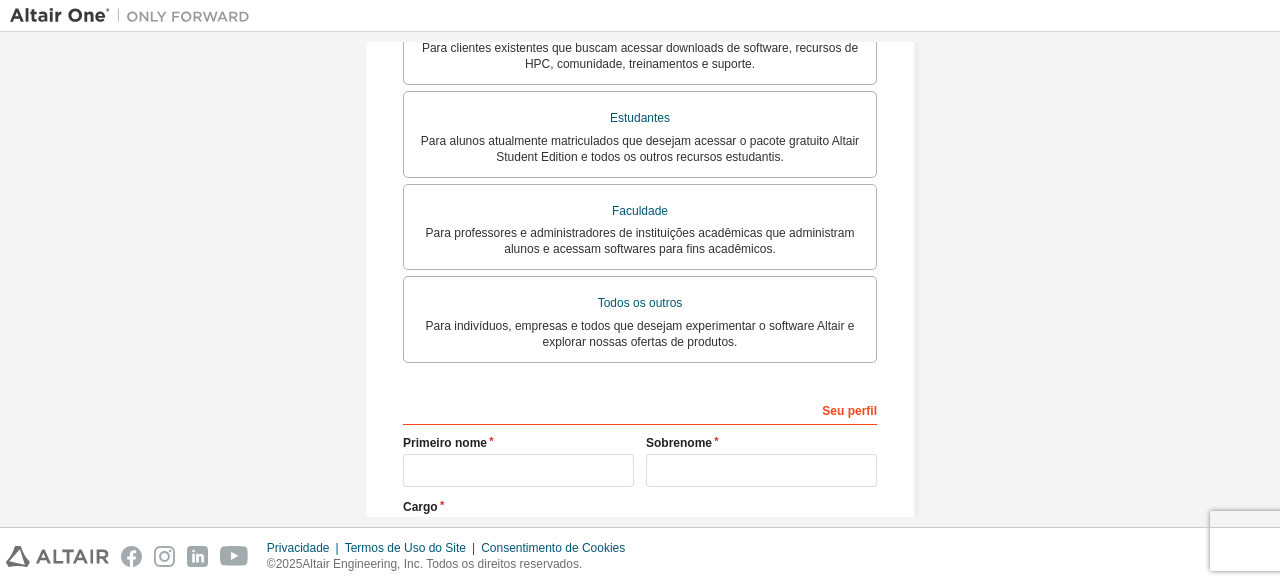 scroll, scrollTop: 441, scrollLeft: 0, axis: vertical 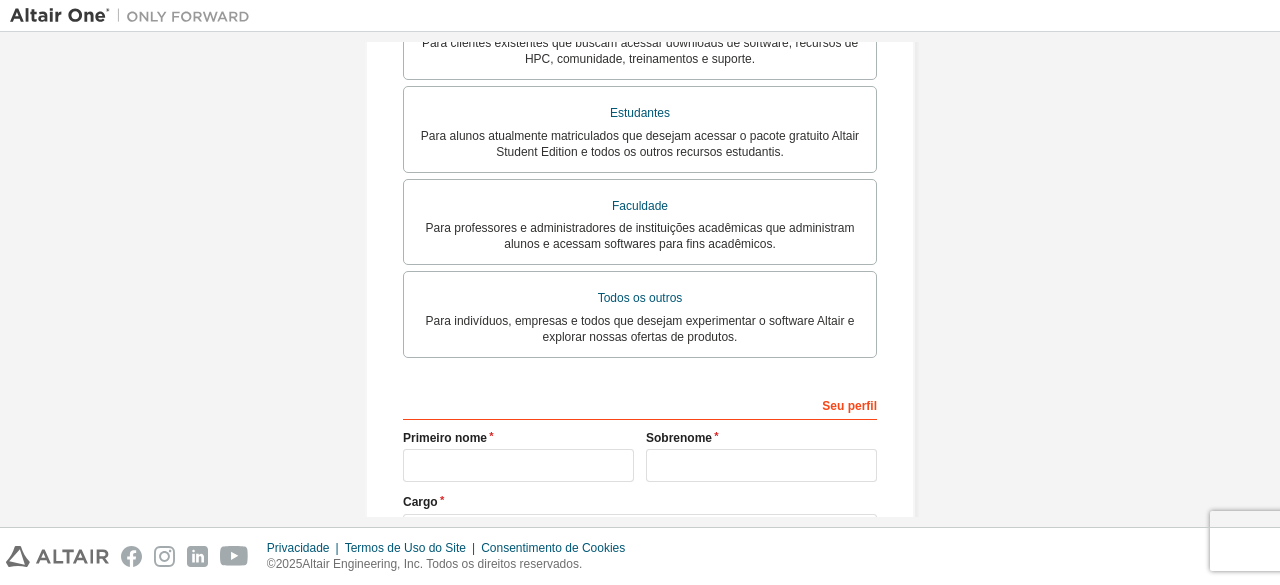 click on "Todos os outros" at bounding box center (640, 298) 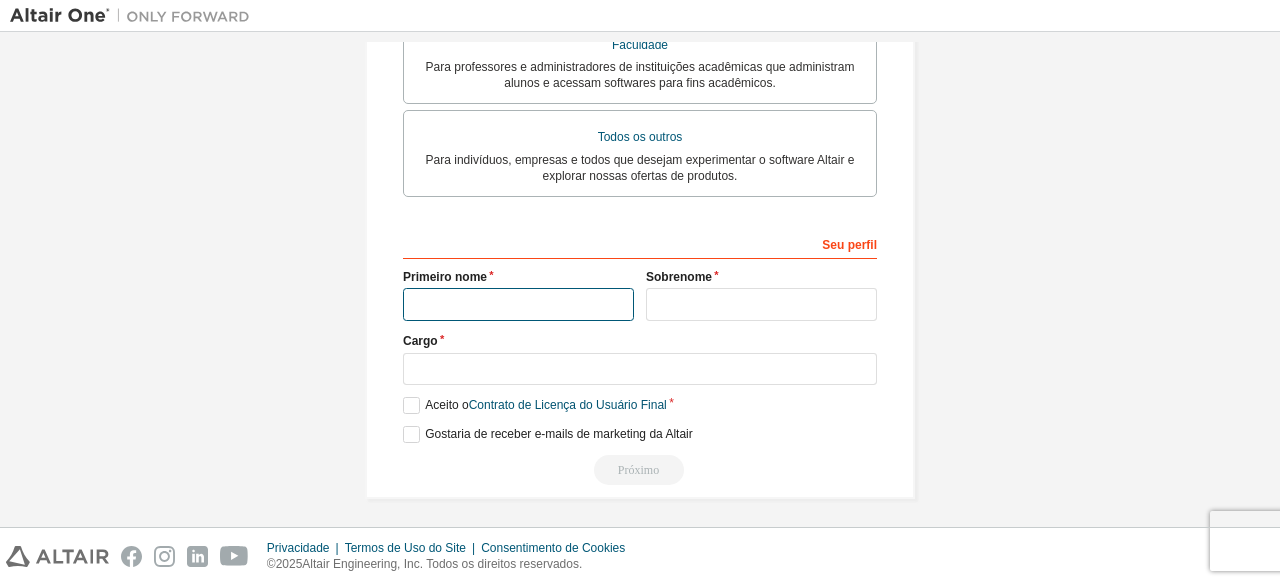 click at bounding box center (518, 304) 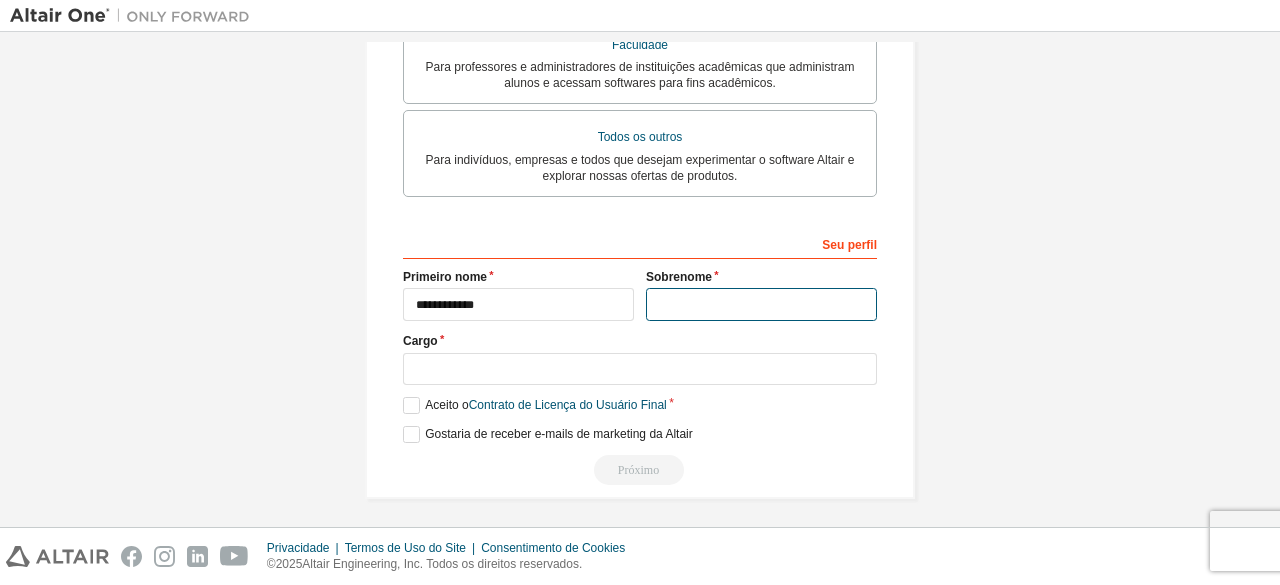click at bounding box center (761, 304) 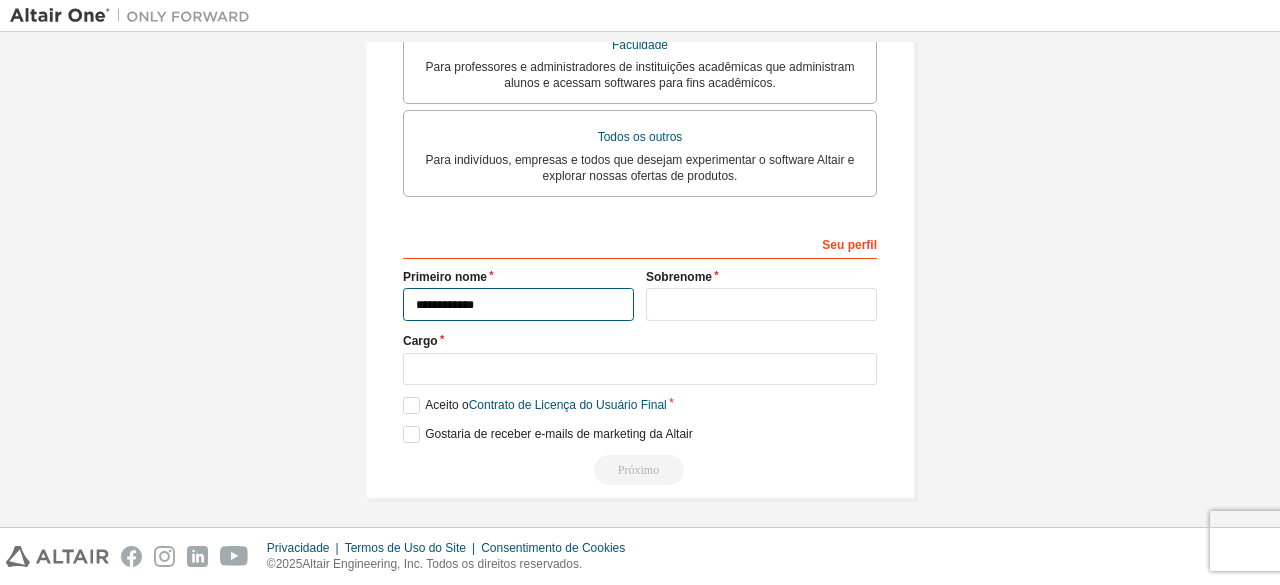 click on "**********" at bounding box center (518, 304) 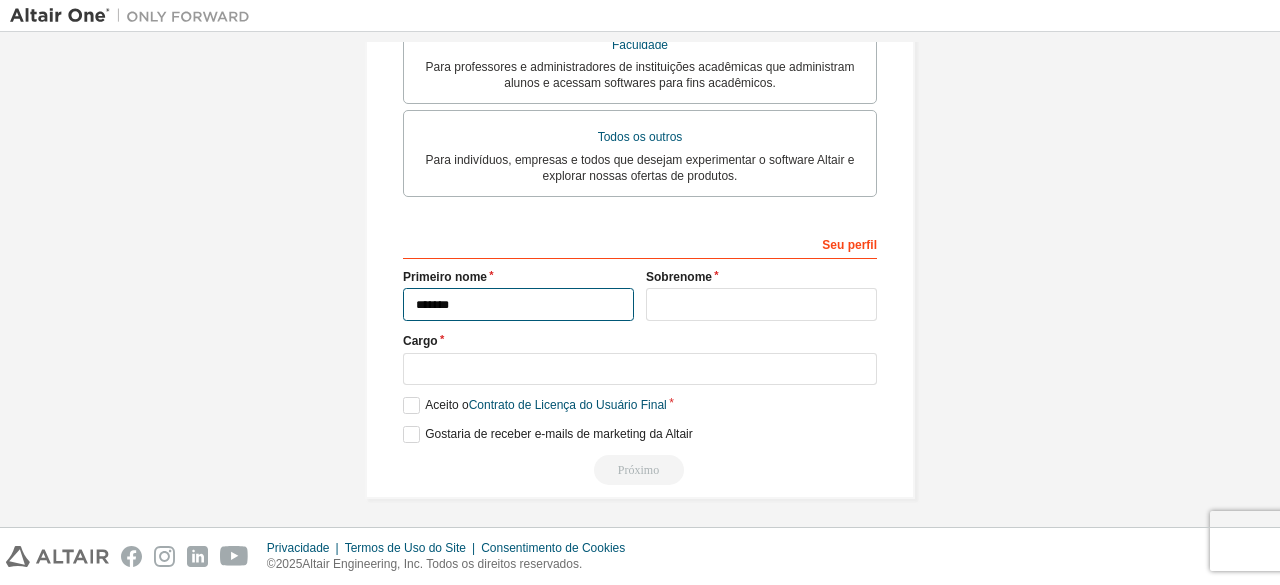 type on "******" 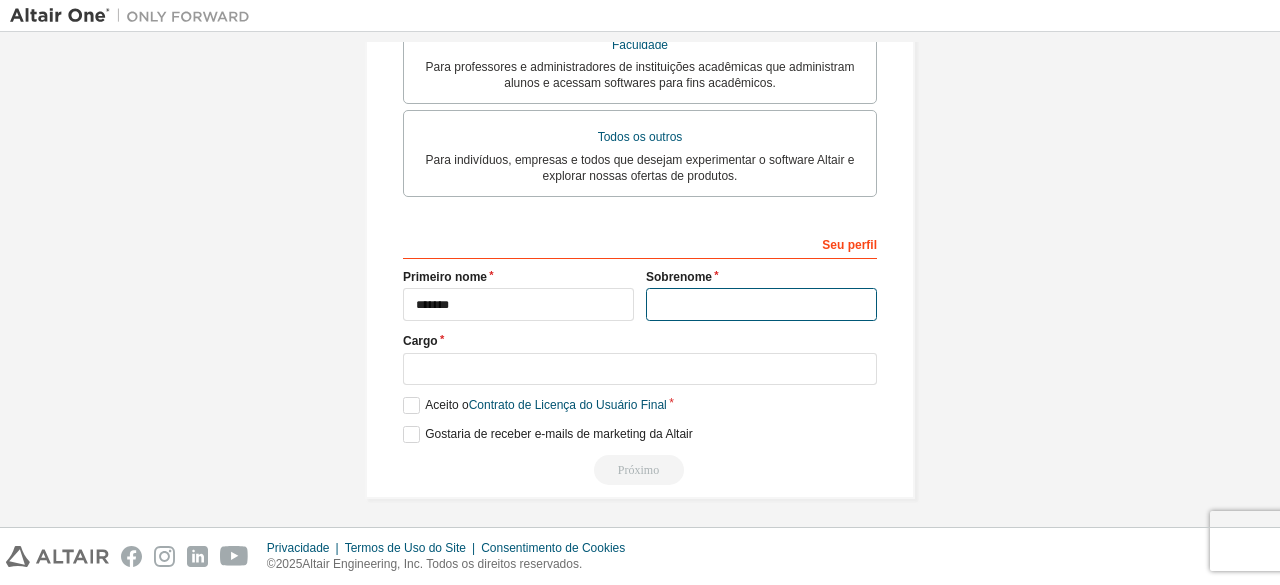 click at bounding box center [761, 304] 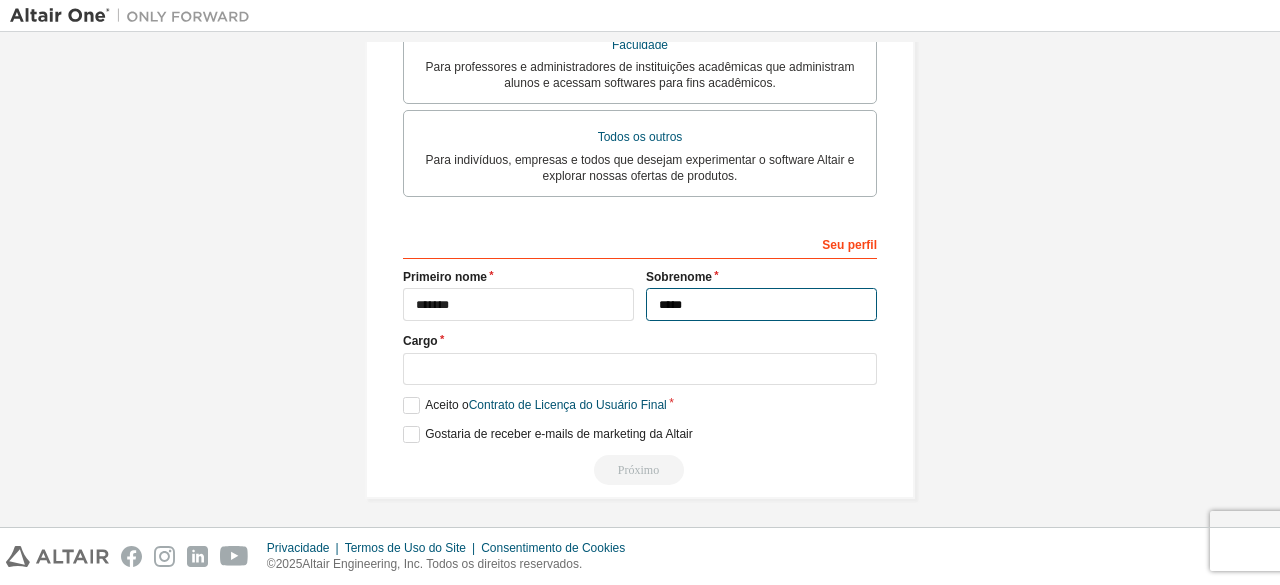 type on "*****" 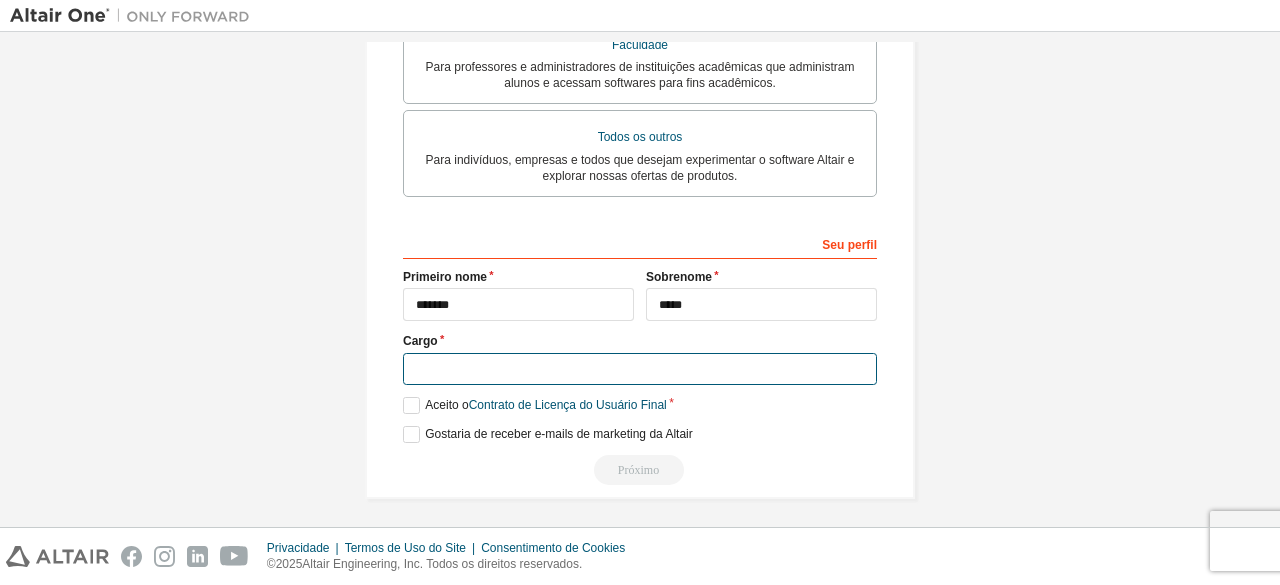 click at bounding box center (640, 369) 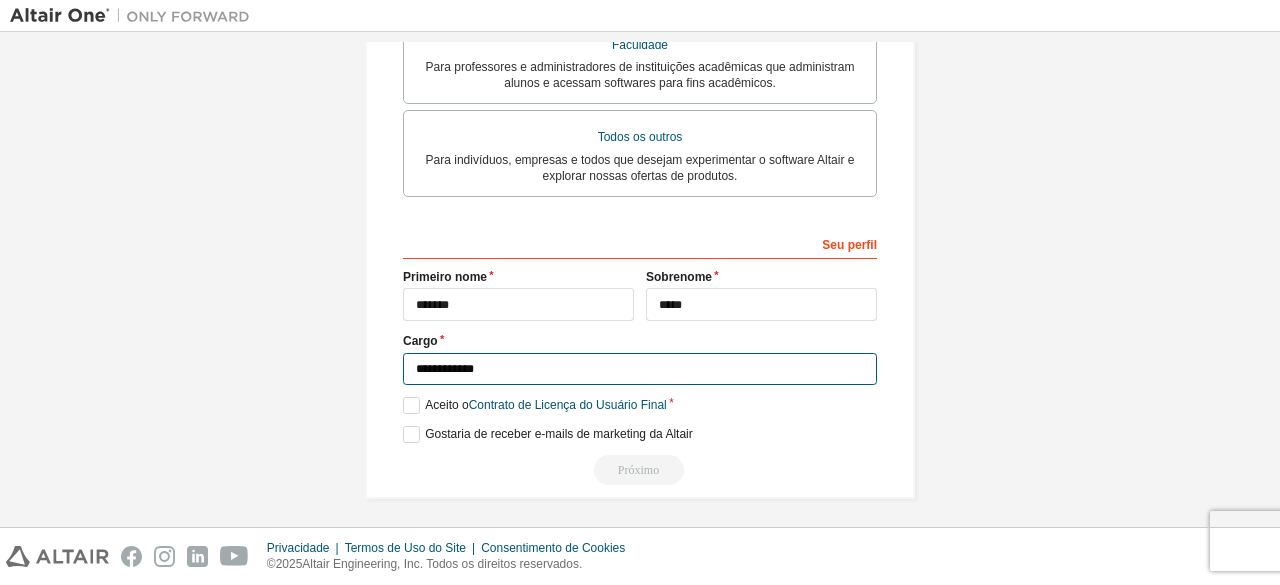 click on "**********" at bounding box center (640, 369) 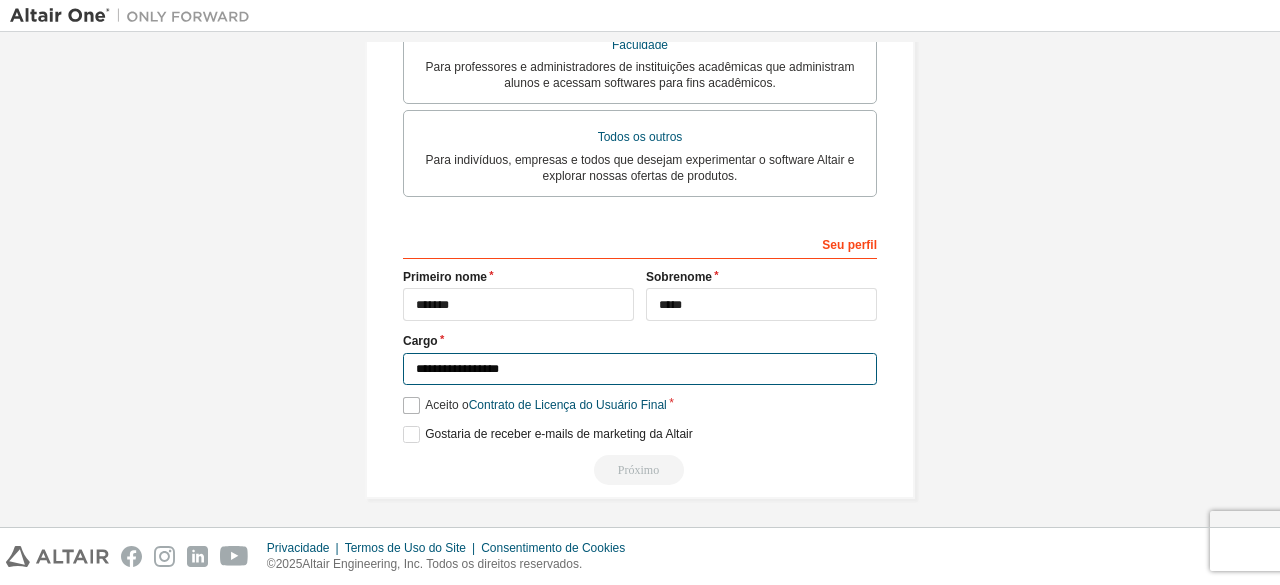 type on "**********" 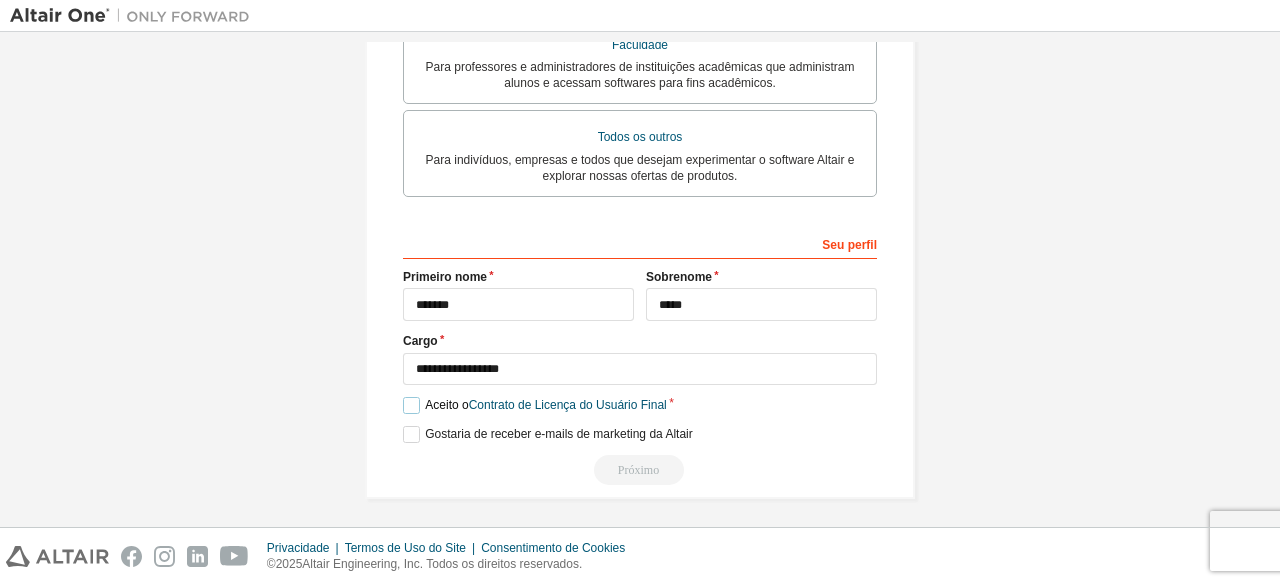 click on "Aceito o  Contrato de Licença do Usuário Final" at bounding box center (535, 405) 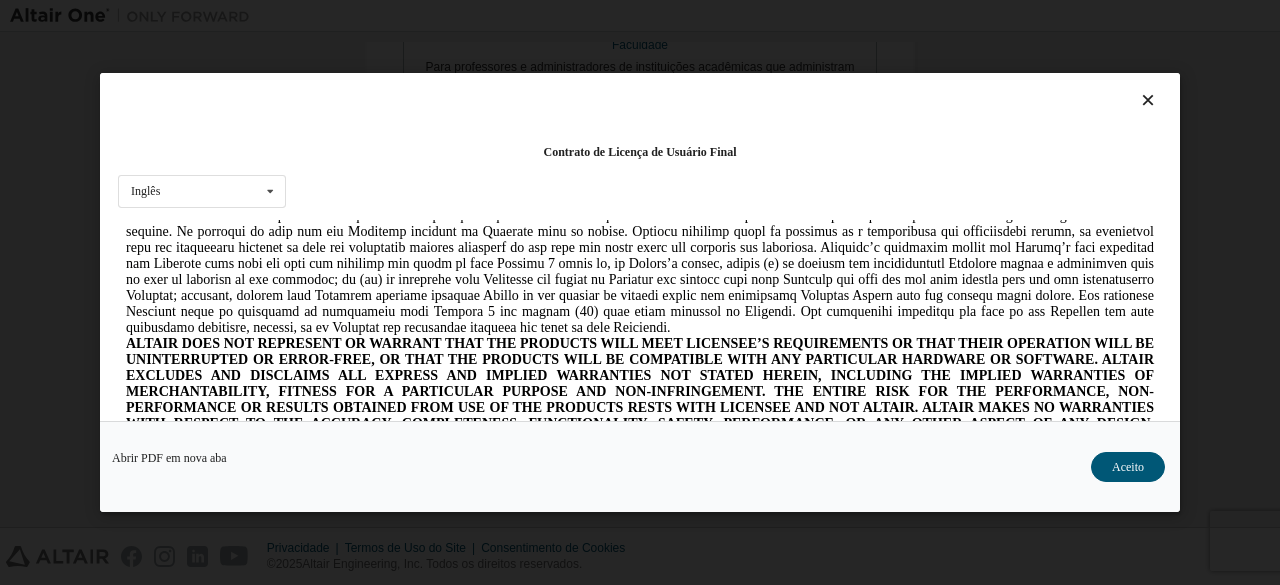 scroll, scrollTop: 3350, scrollLeft: 0, axis: vertical 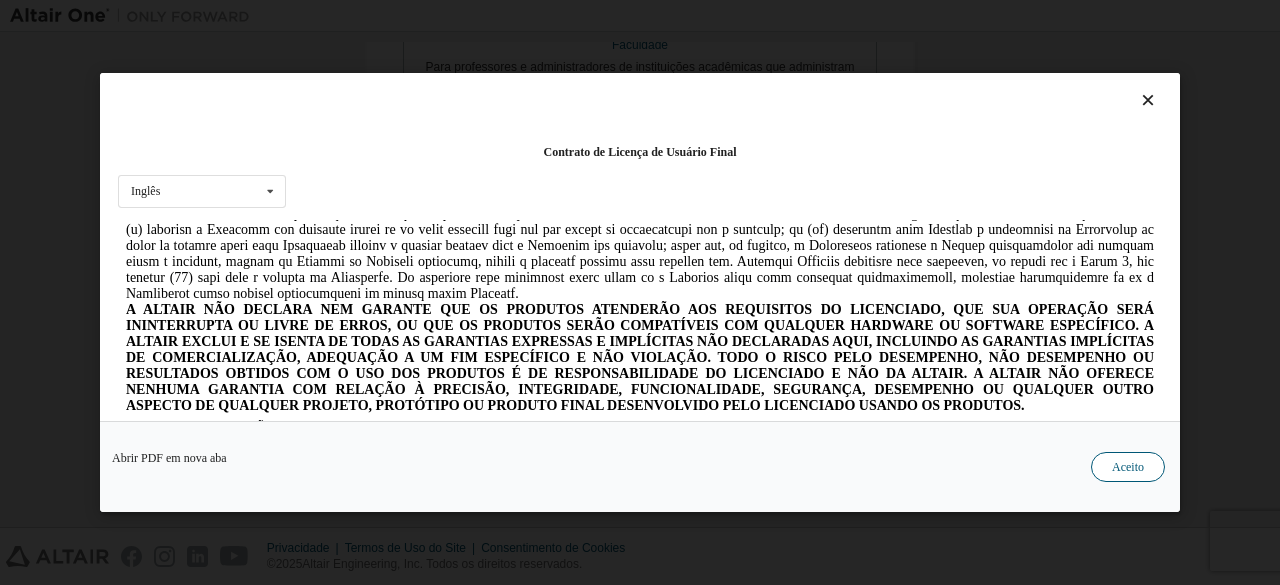 click on "Aceito" at bounding box center (1128, 467) 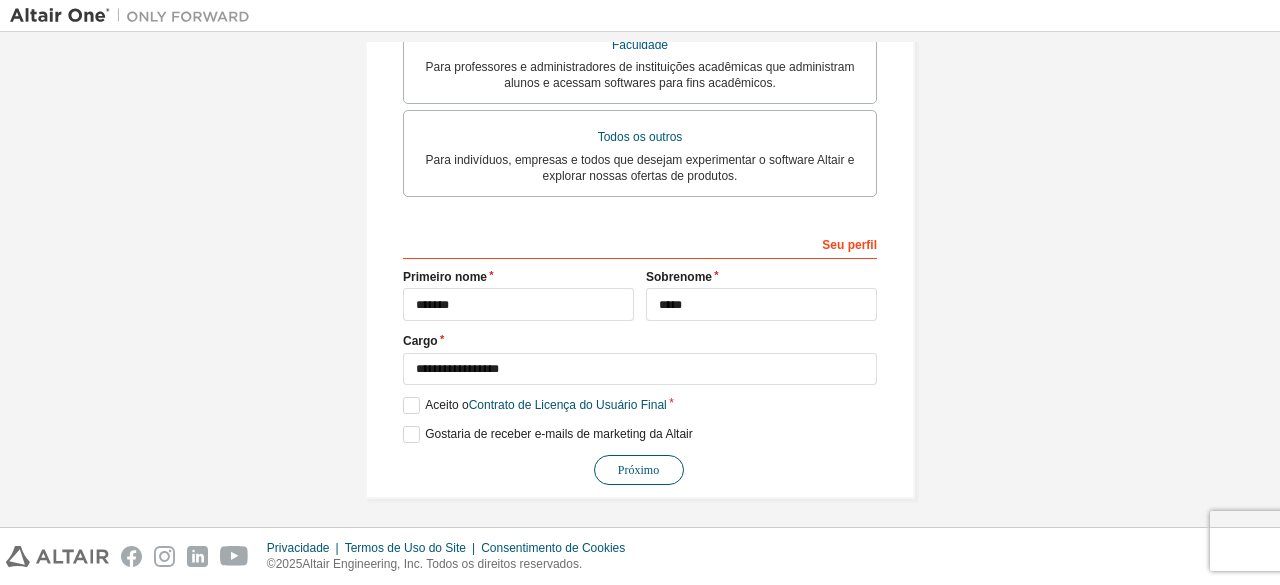click on "Próximo" at bounding box center [638, 470] 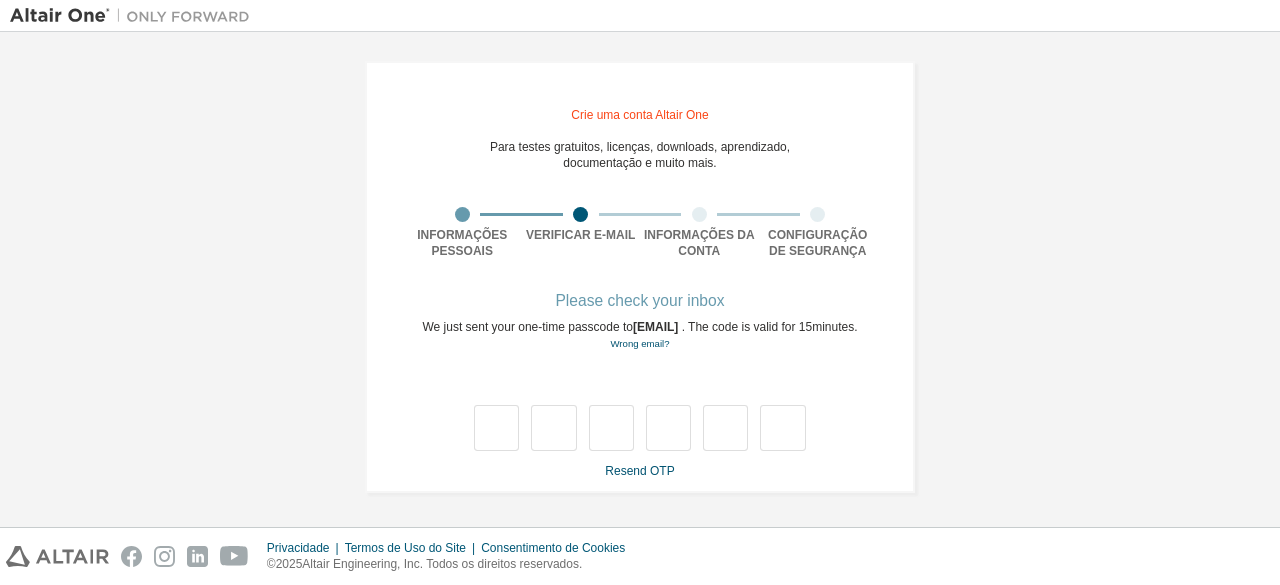 scroll, scrollTop: 21, scrollLeft: 0, axis: vertical 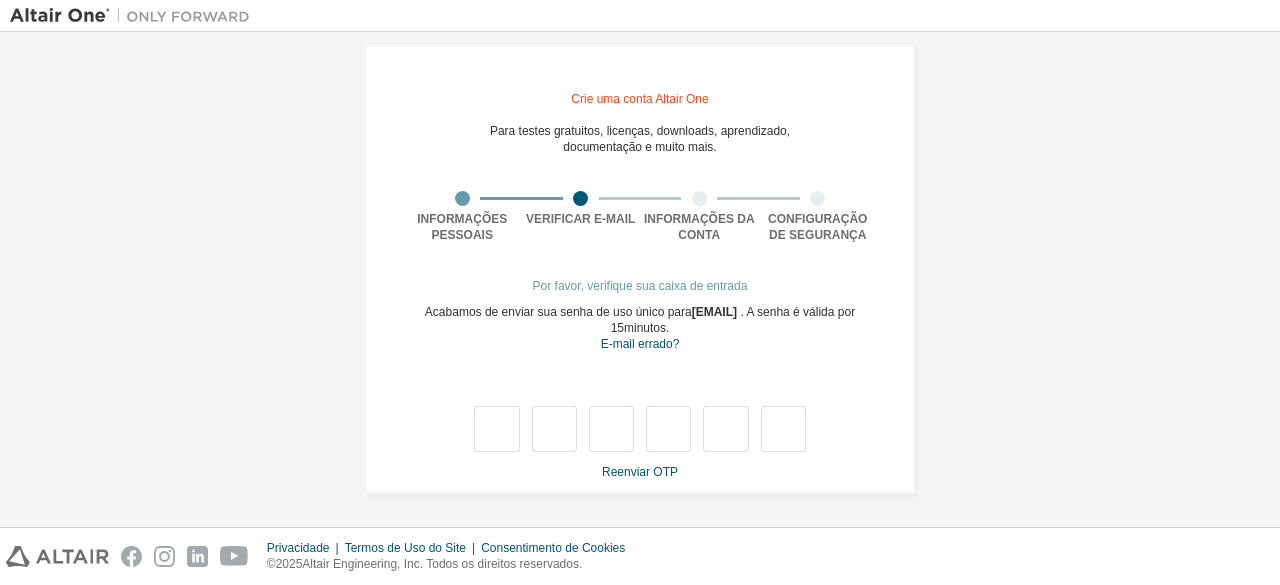 type on "*" 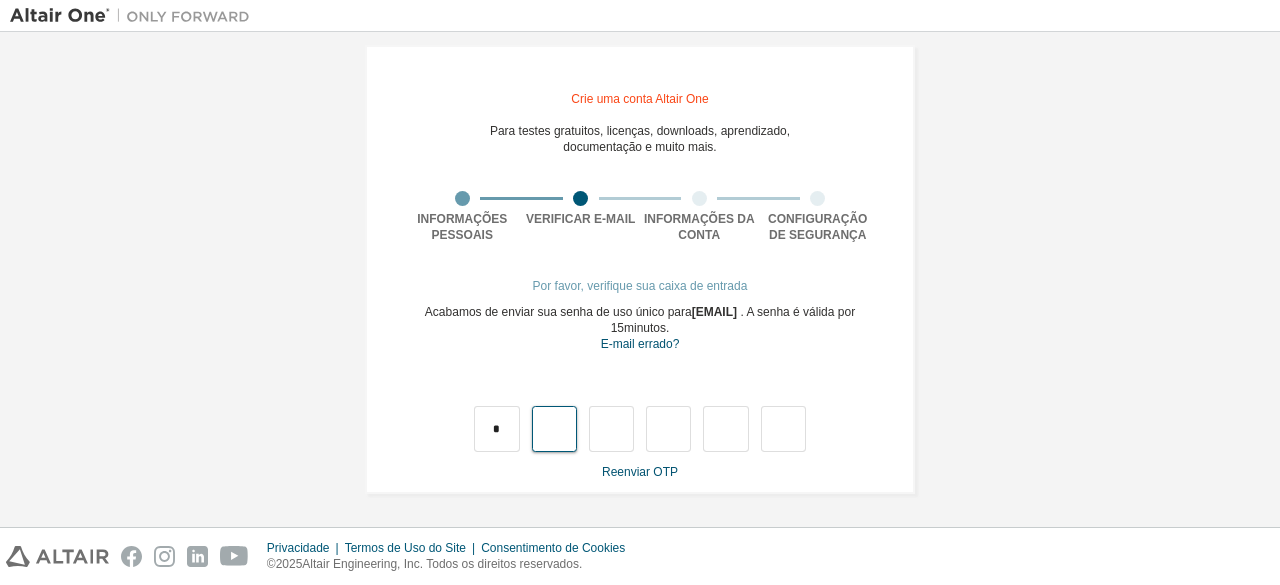 type on "*" 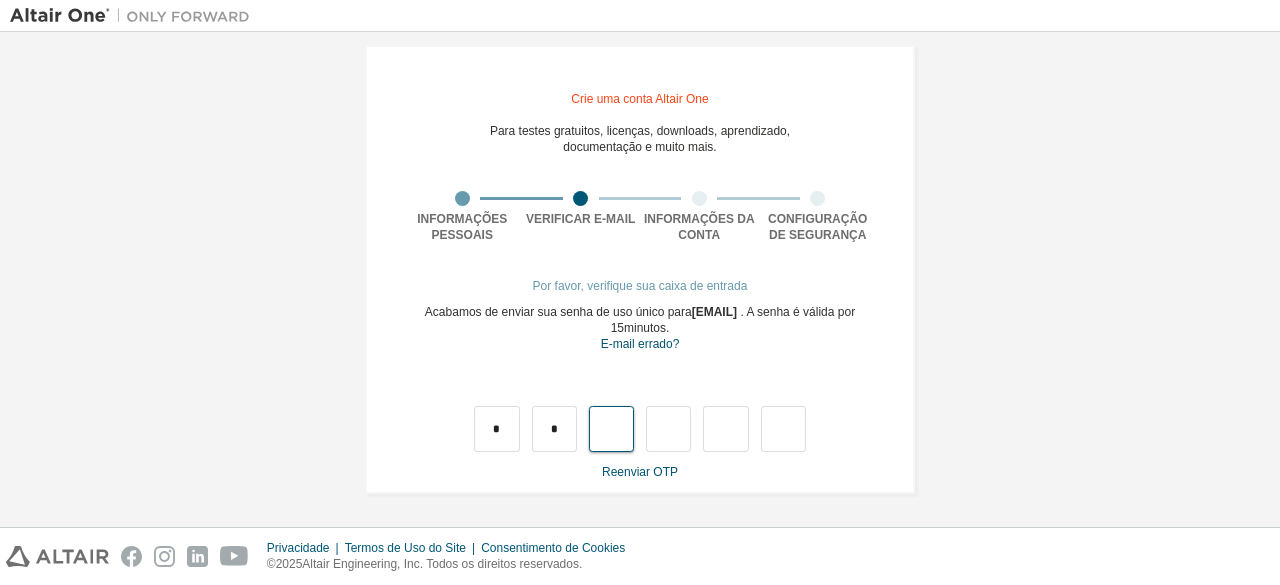 type on "*" 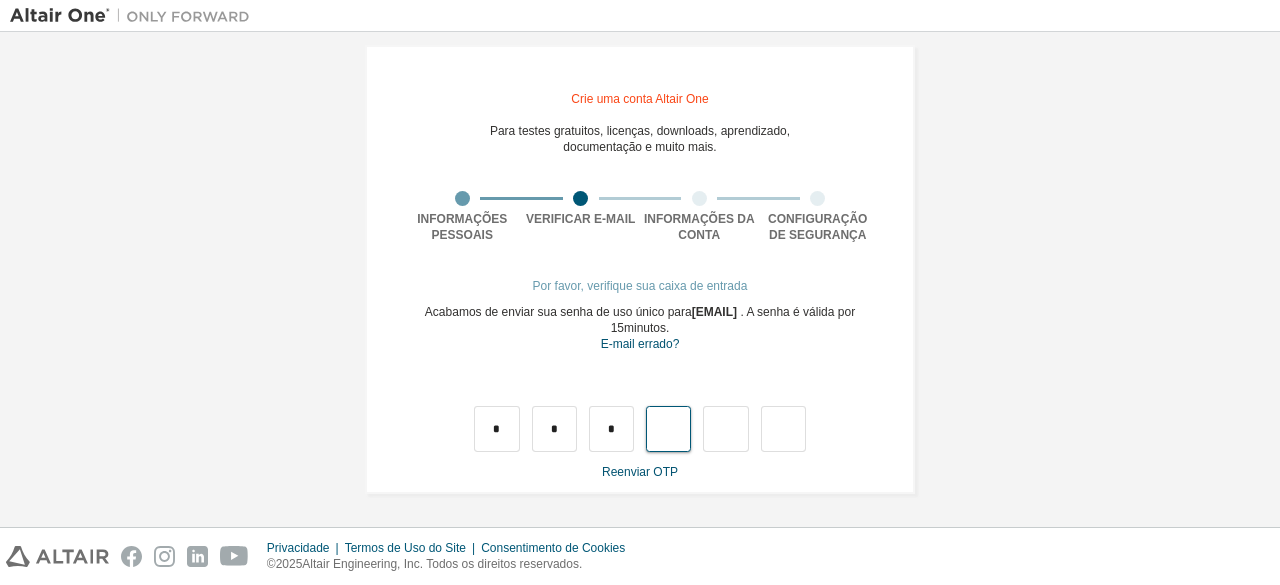 type on "*" 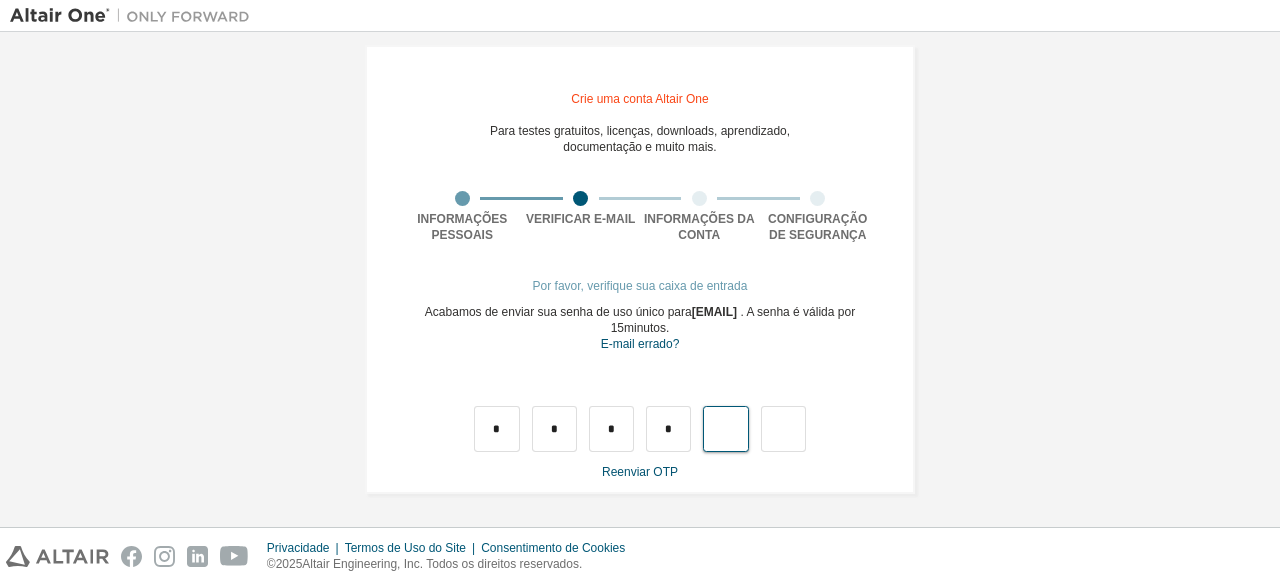 type on "*" 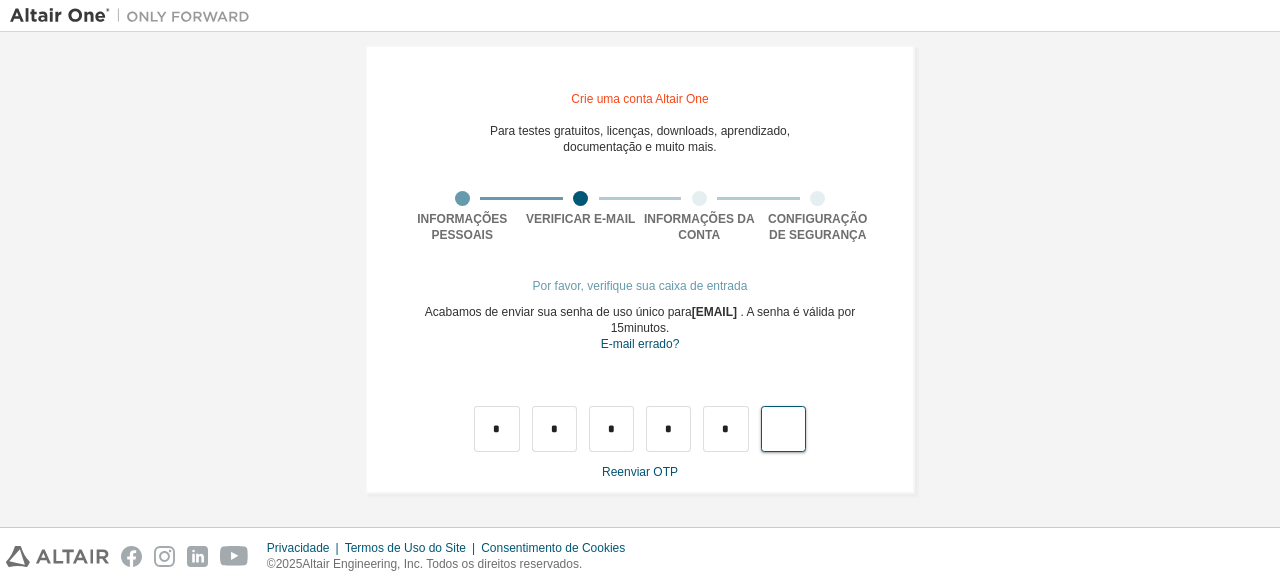 type on "*" 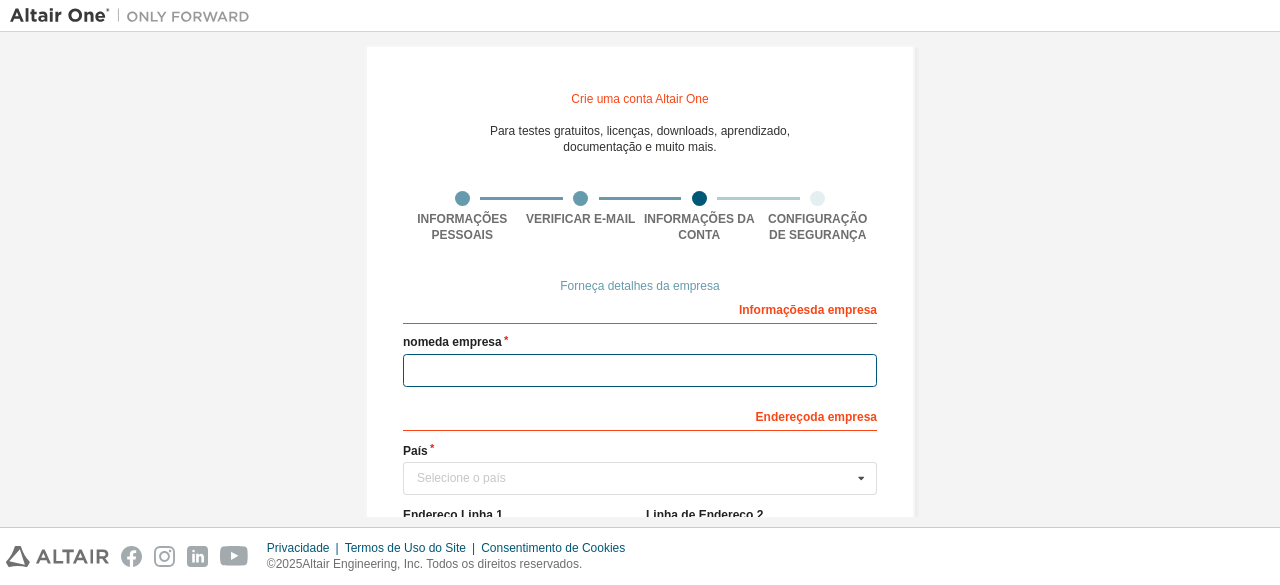 click at bounding box center (640, 370) 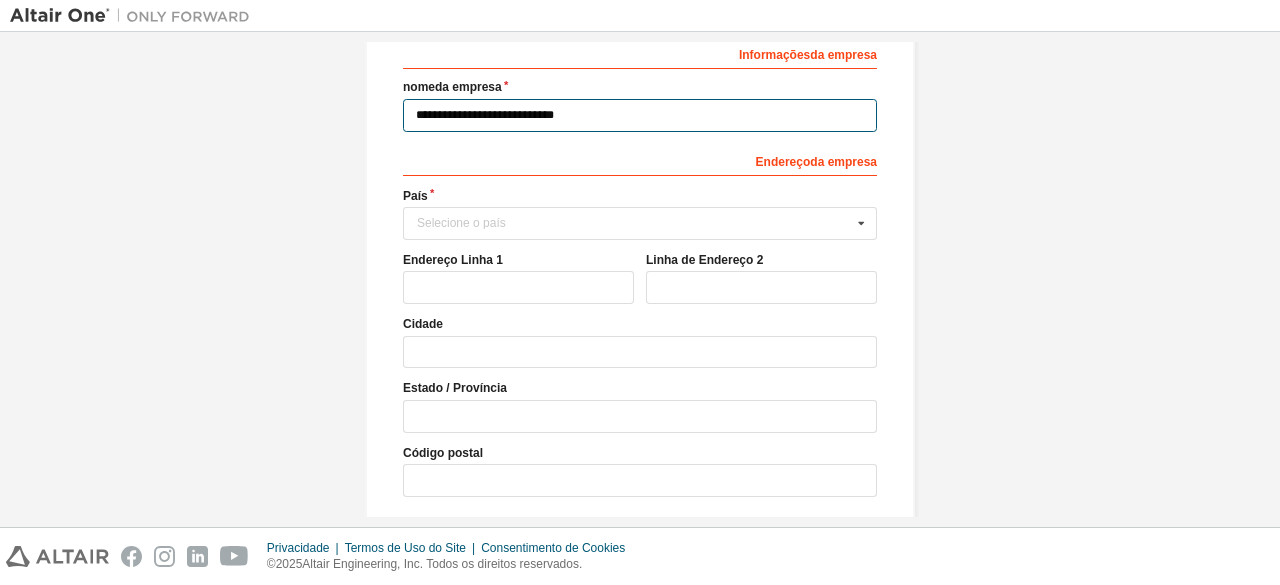 scroll, scrollTop: 282, scrollLeft: 0, axis: vertical 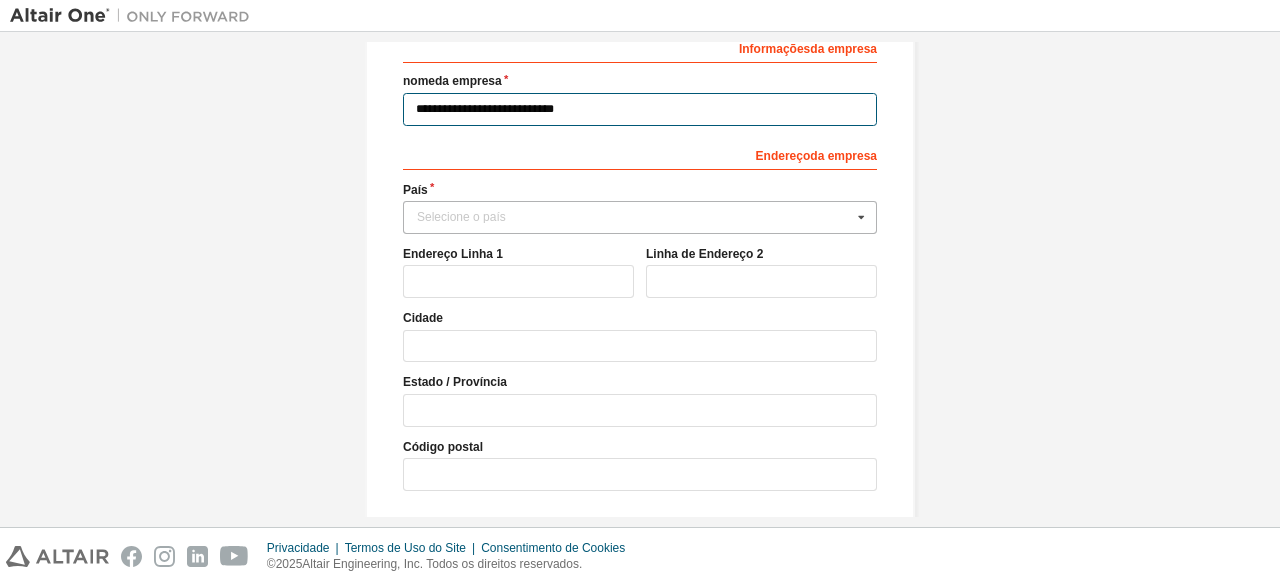 type on "**********" 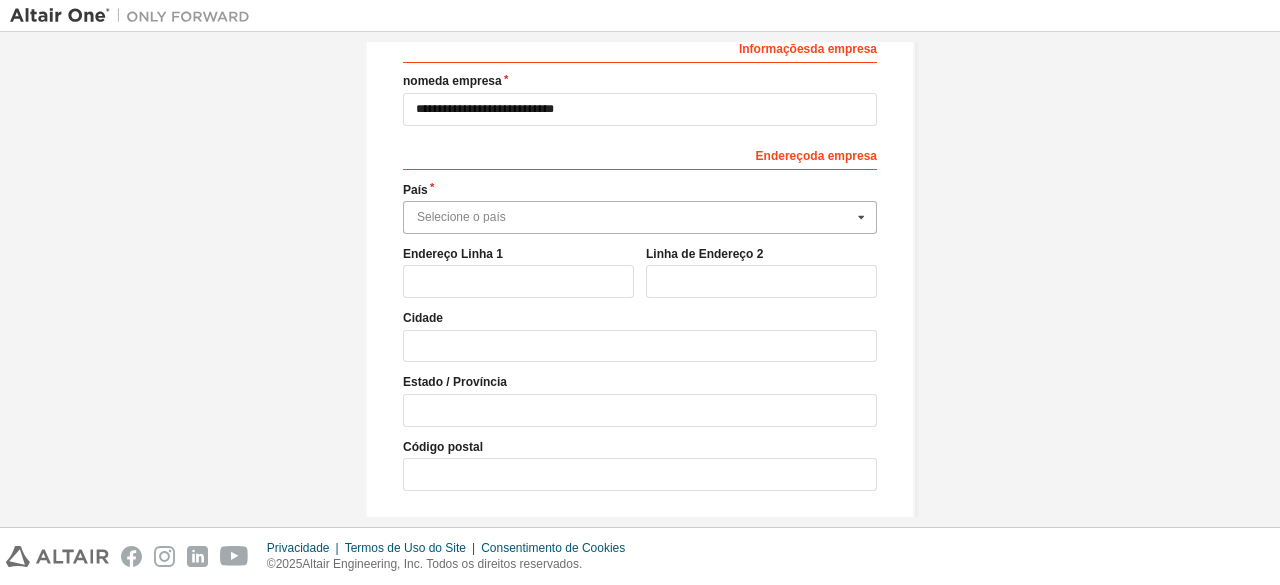 click at bounding box center (641, 217) 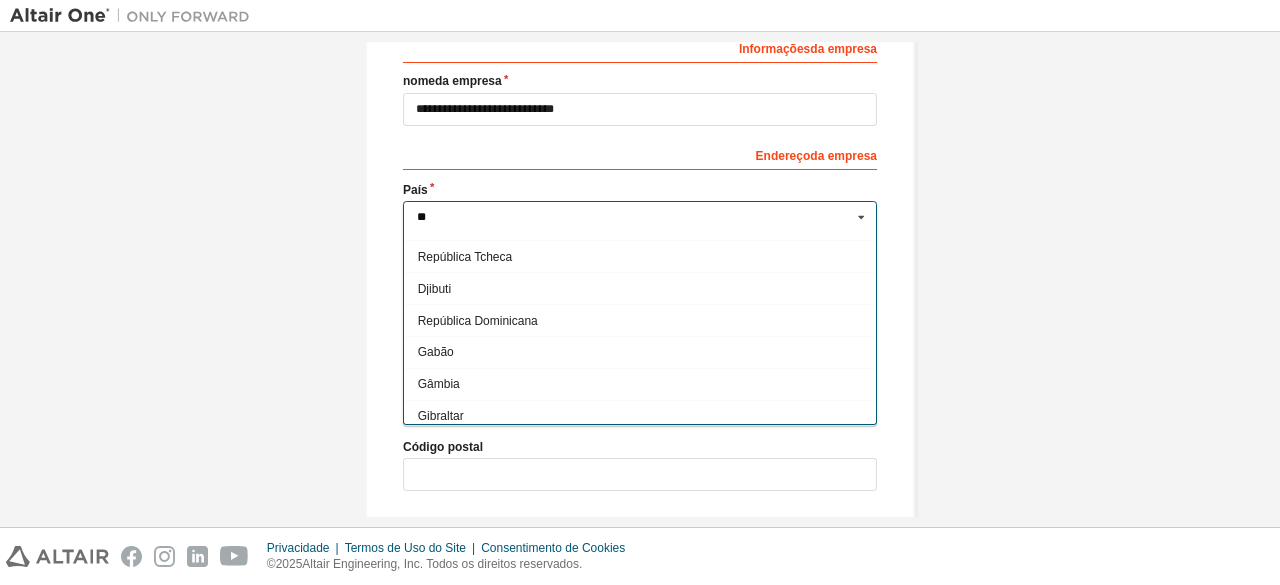 scroll, scrollTop: 0, scrollLeft: 0, axis: both 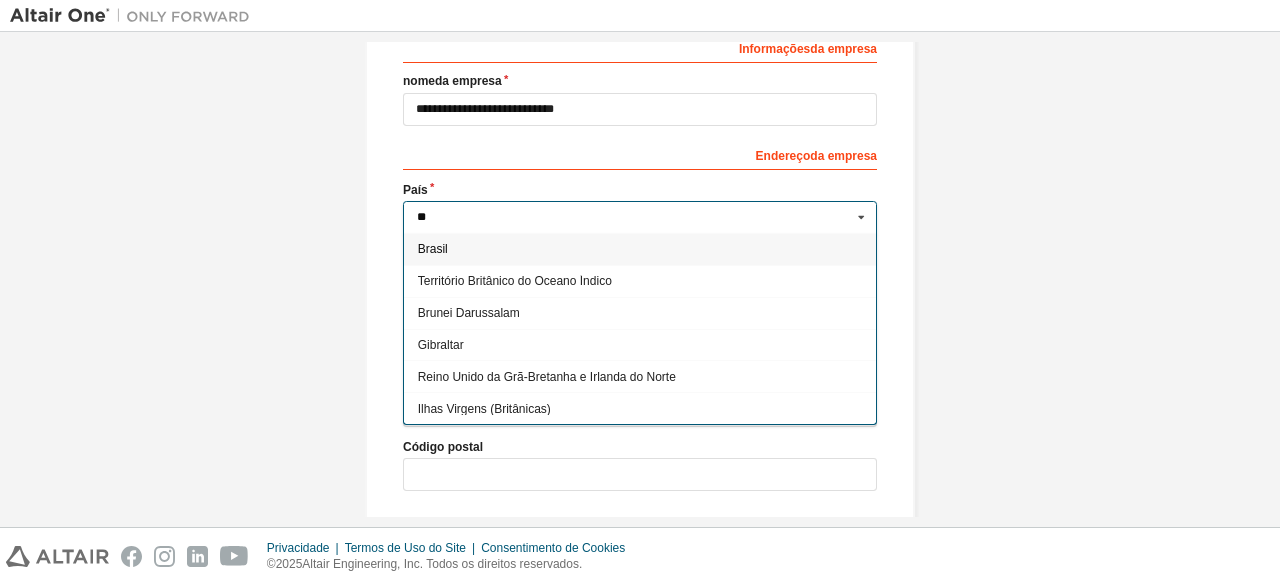 type on "**" 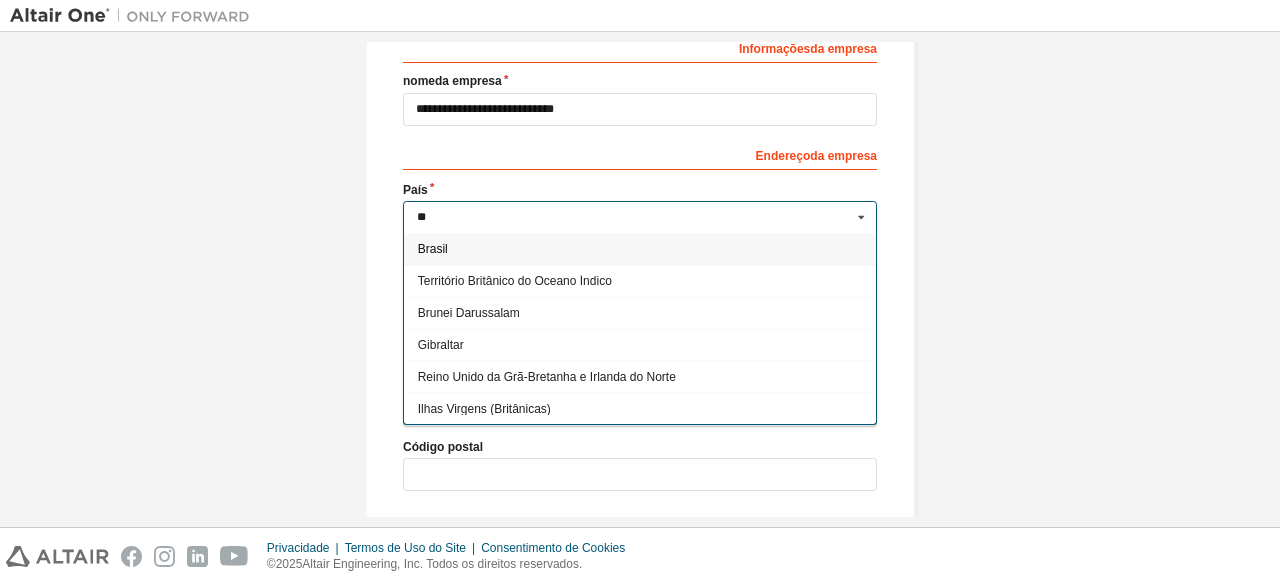 click on "Brasil" at bounding box center [640, 249] 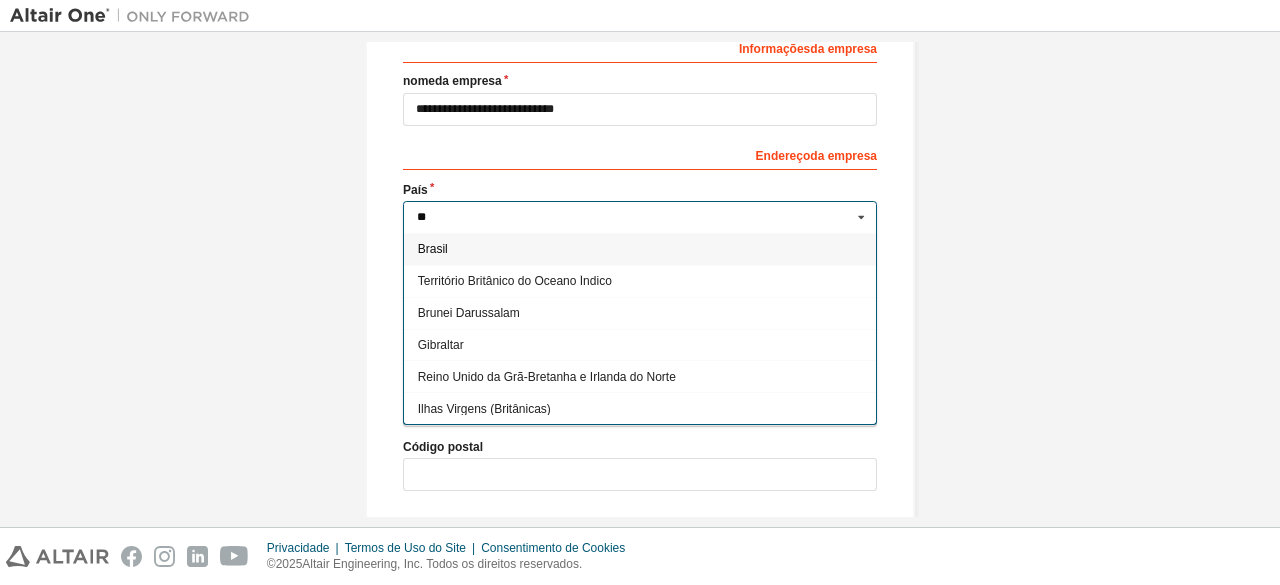 type on "***" 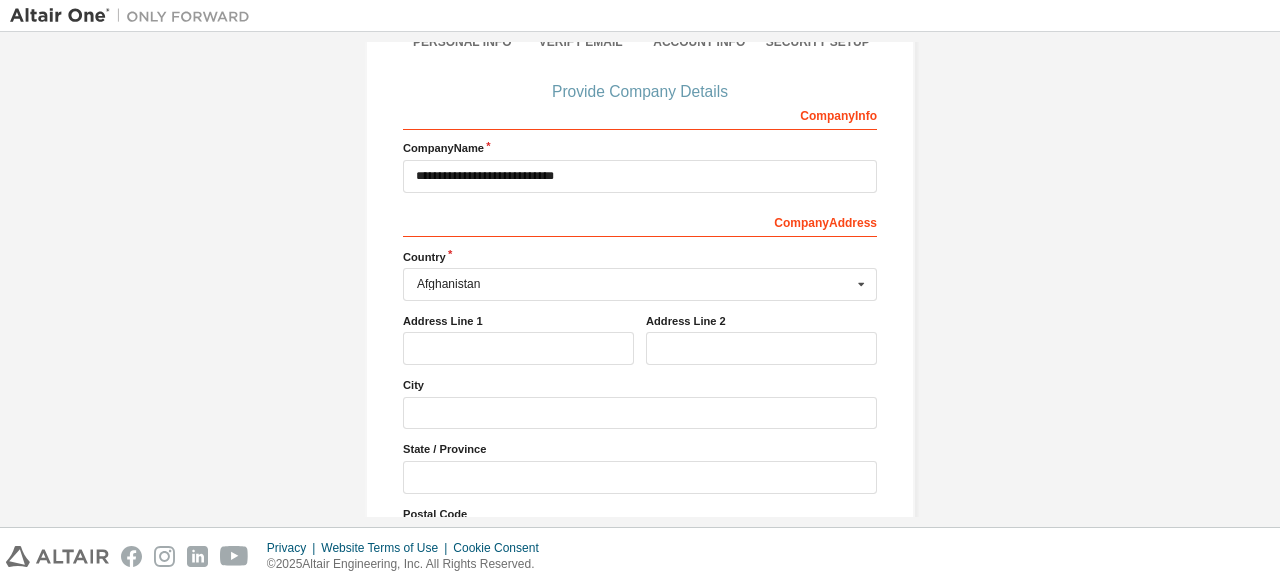 scroll, scrollTop: 201, scrollLeft: 0, axis: vertical 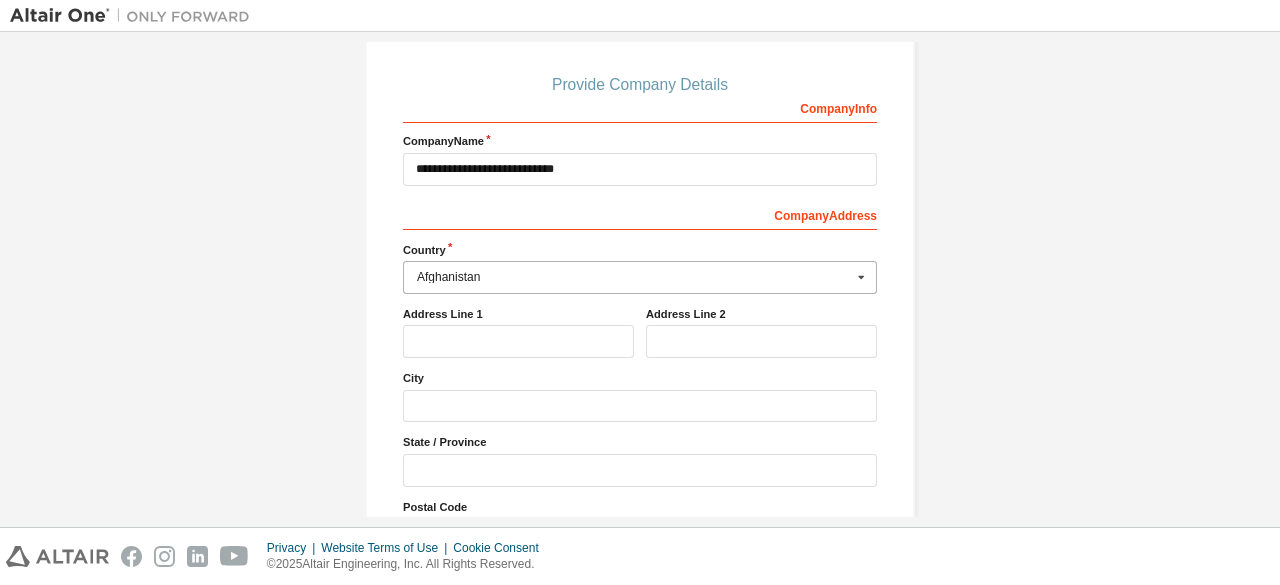 click at bounding box center [641, 277] 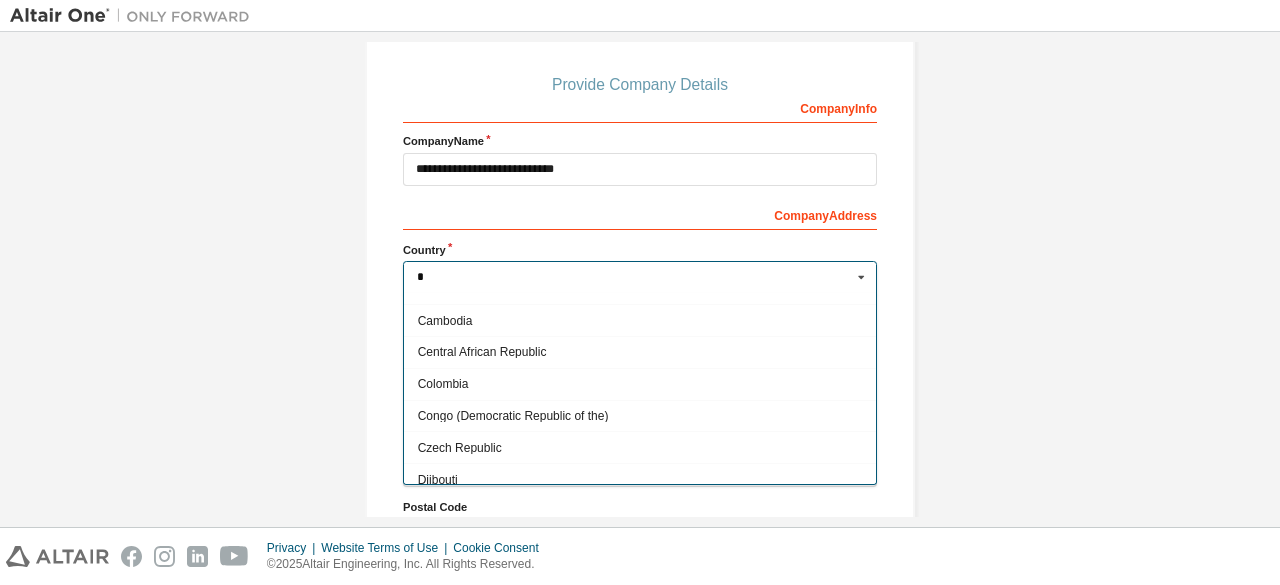scroll, scrollTop: 0, scrollLeft: 0, axis: both 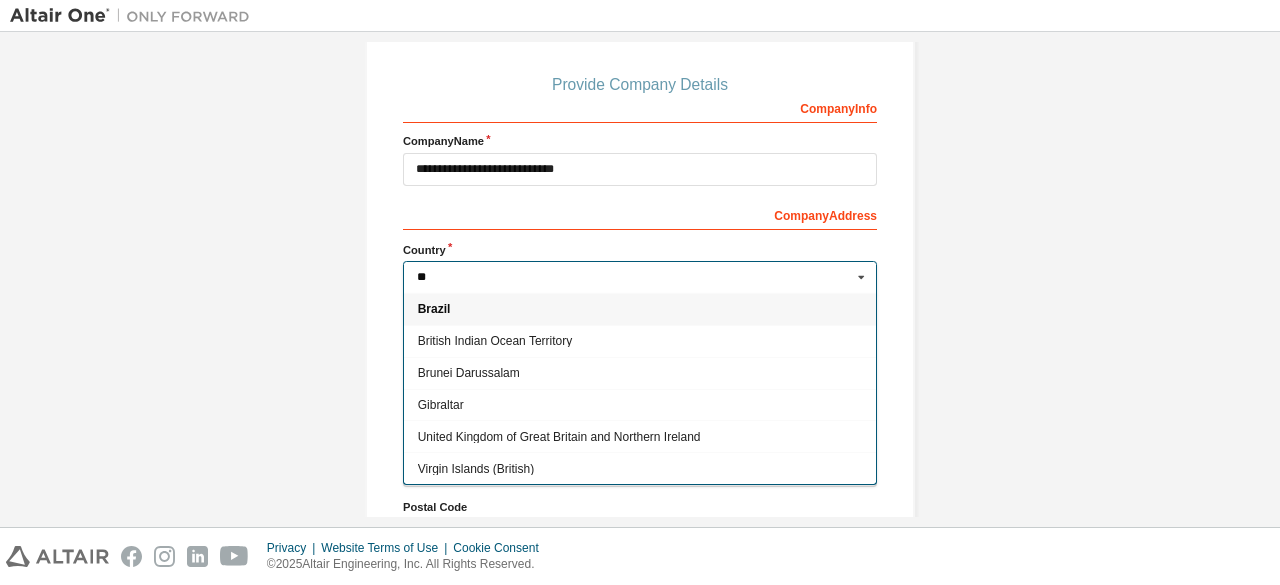 type on "**" 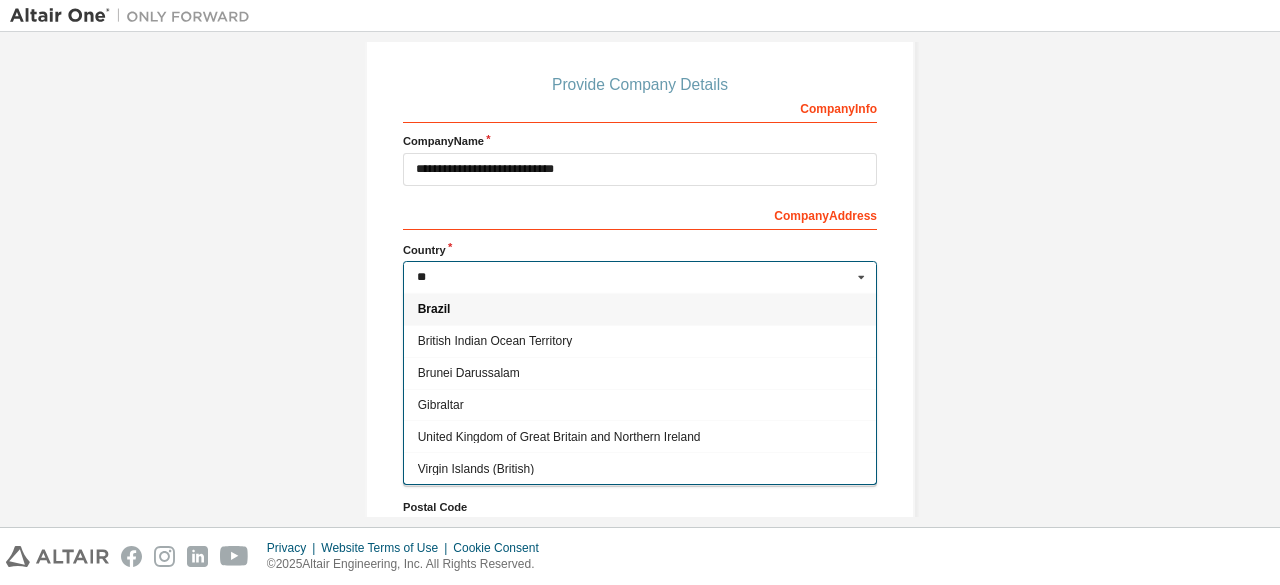 click on "Brazil" at bounding box center (640, 309) 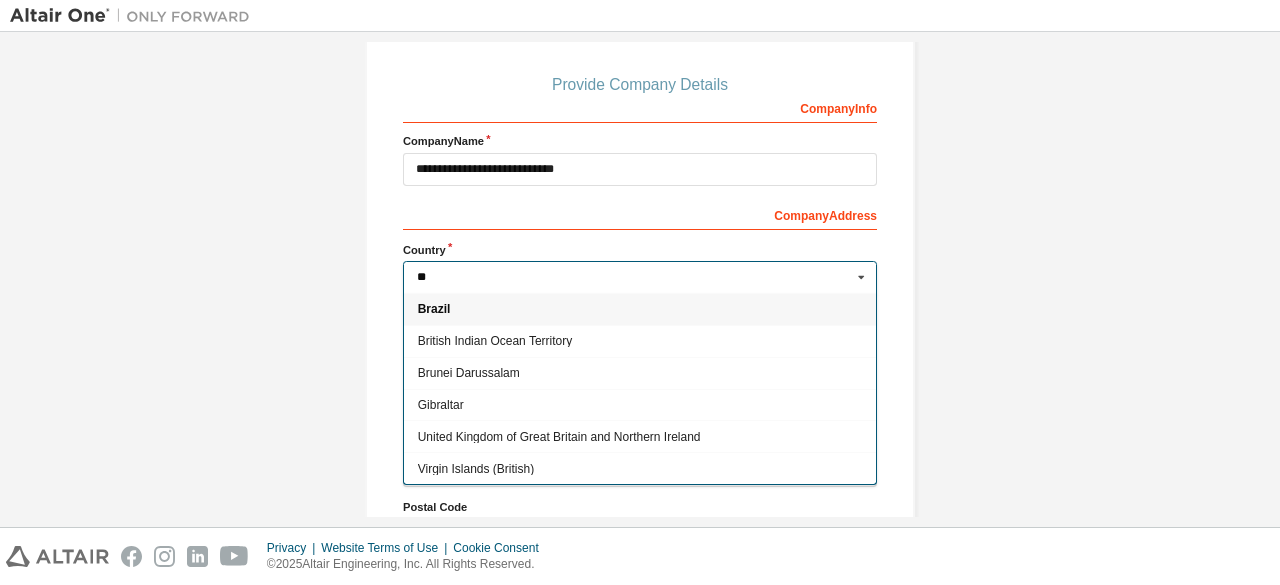 type 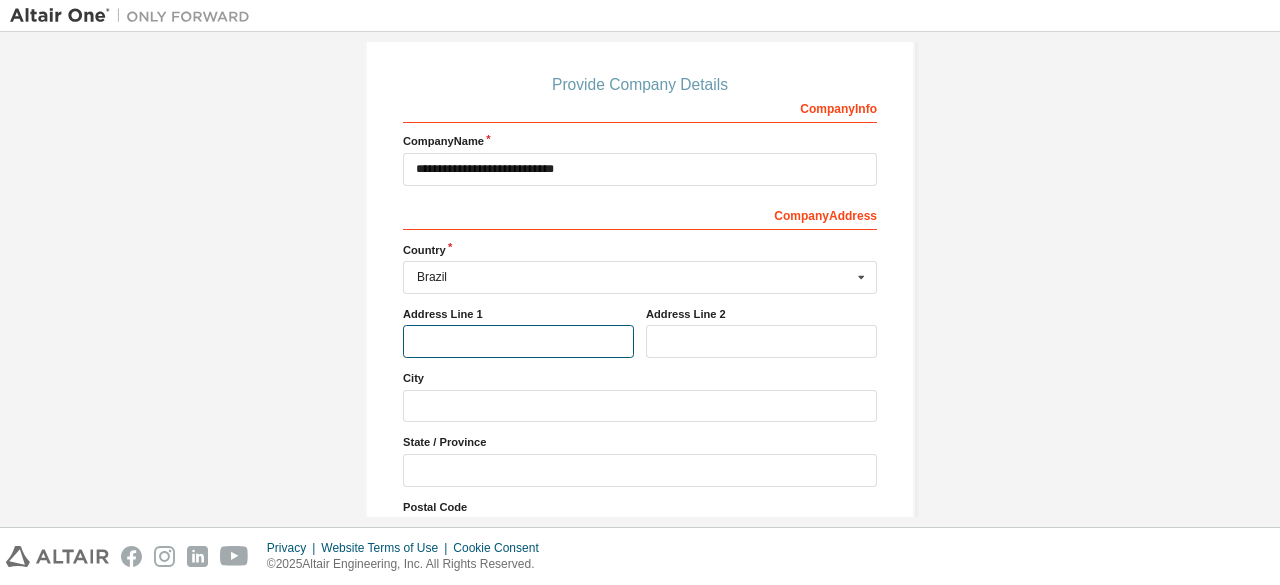 click at bounding box center [518, 341] 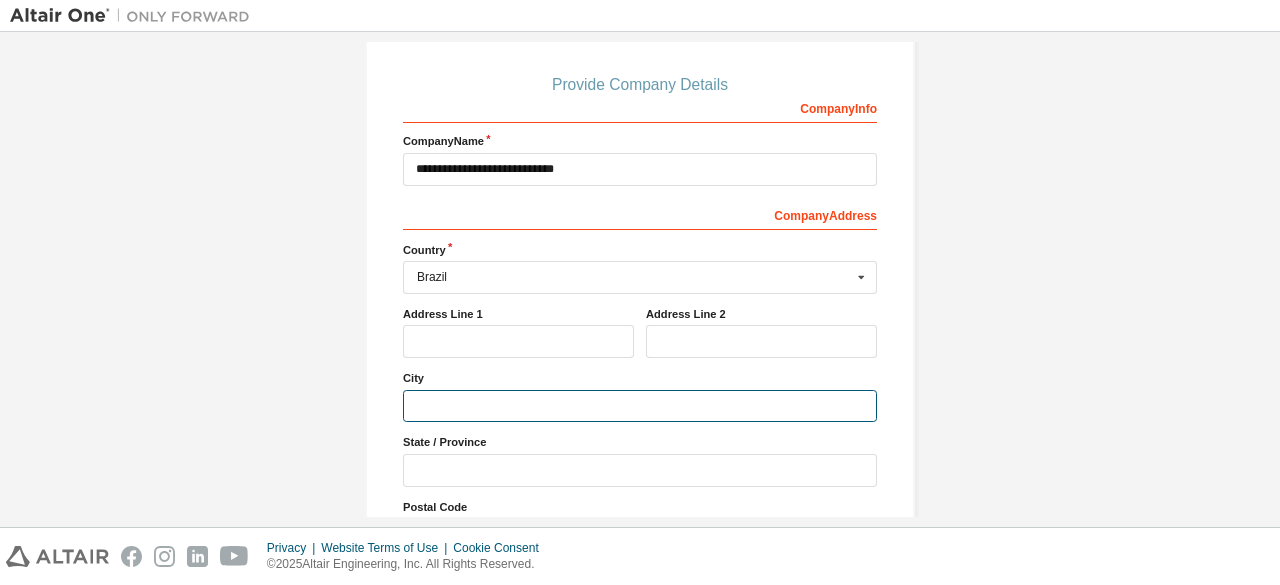click at bounding box center [640, 406] 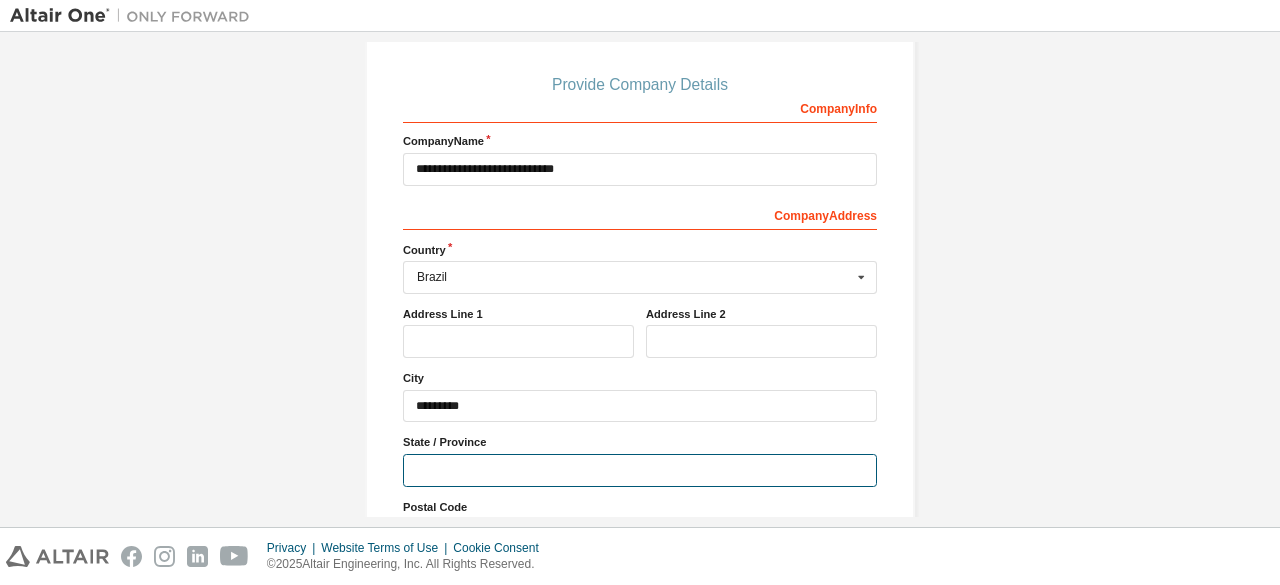 click at bounding box center [640, 470] 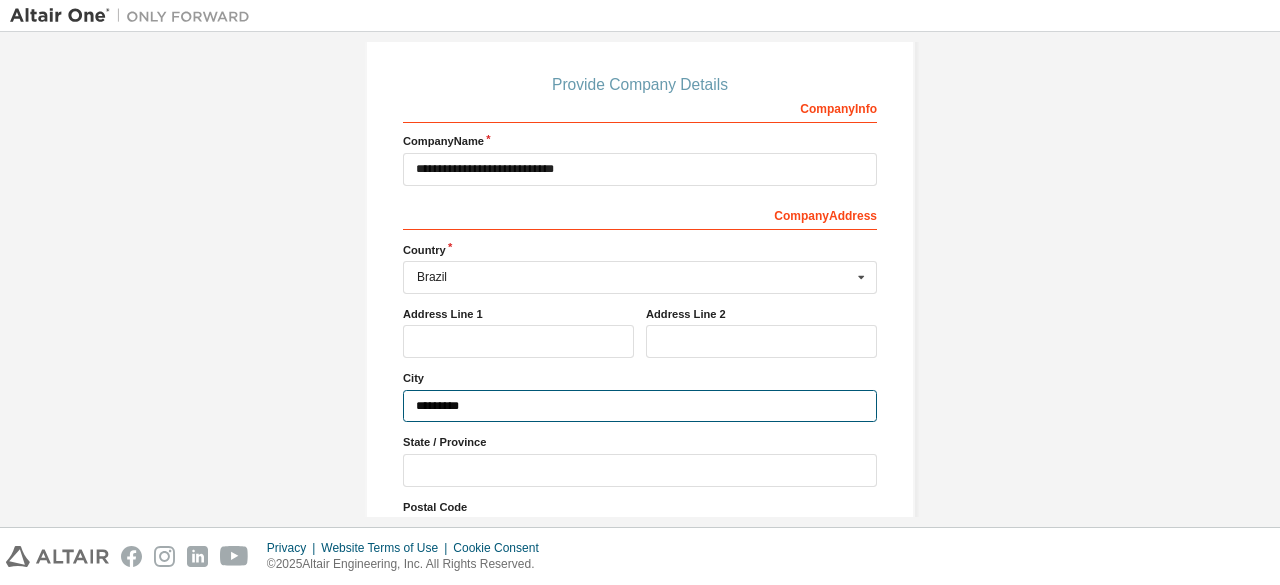 click on "*********" at bounding box center (640, 406) 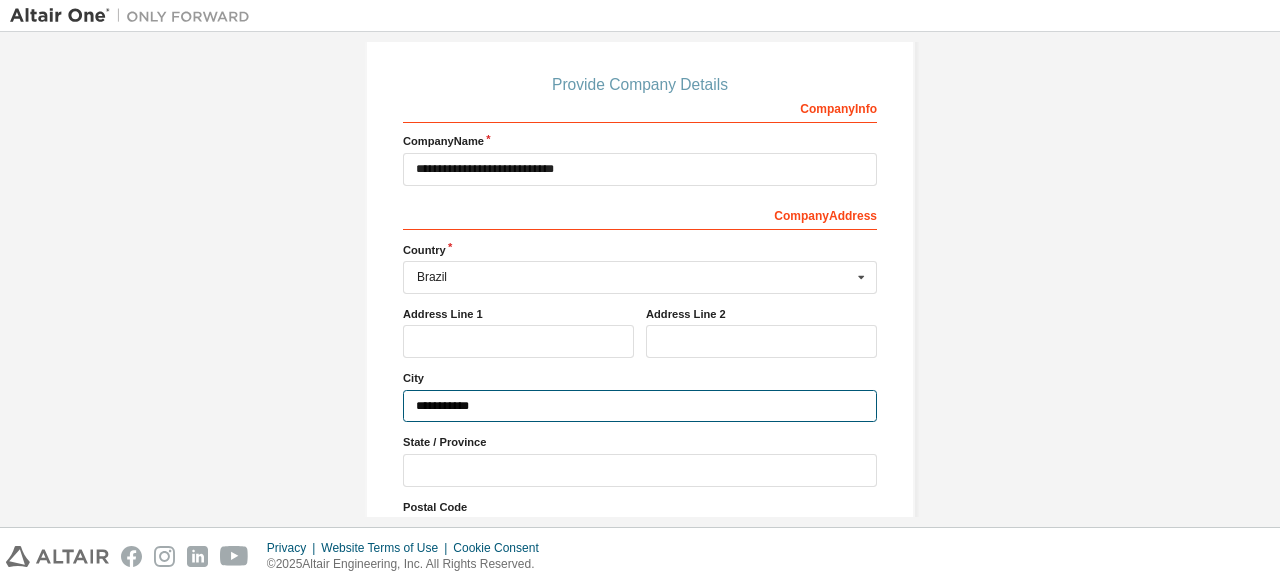 type on "**********" 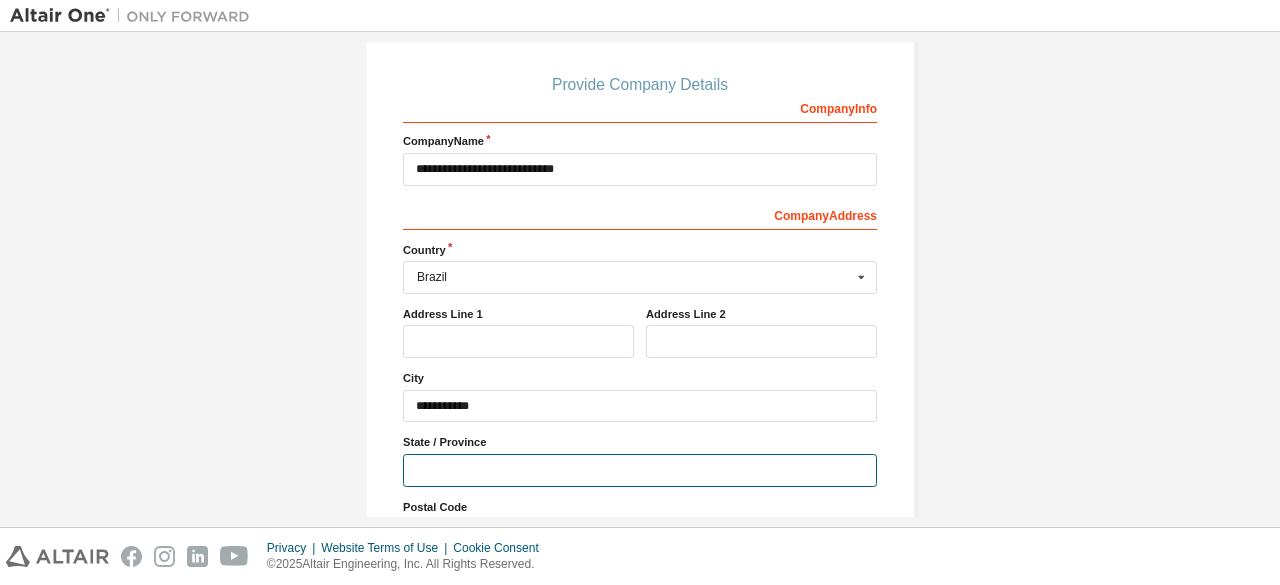 click at bounding box center [640, 470] 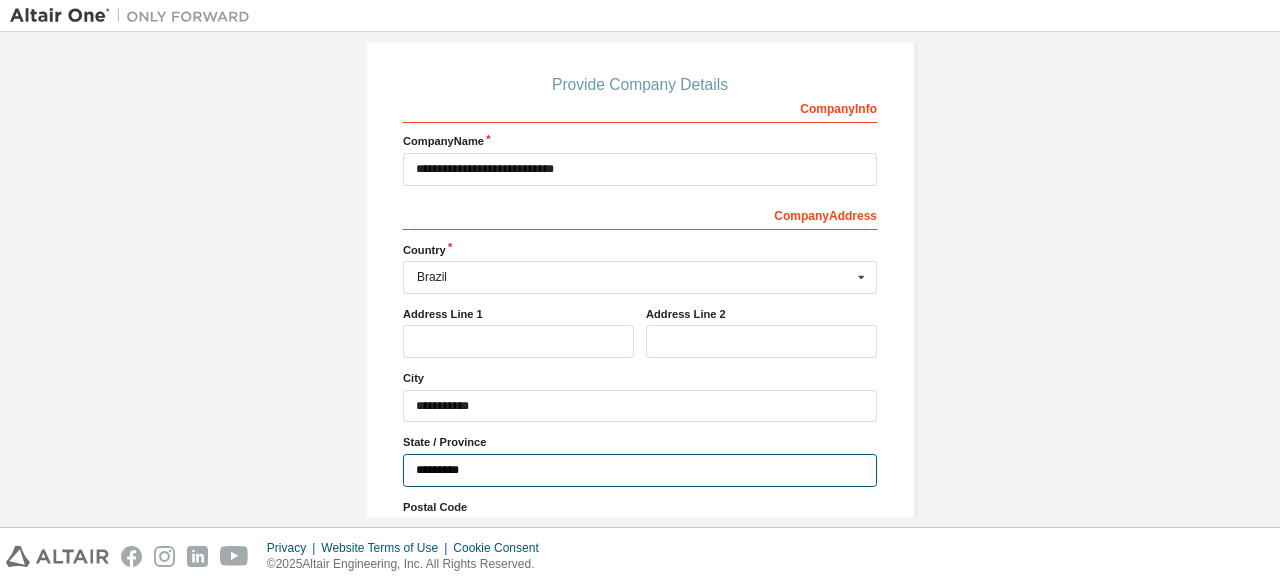 type on "*********" 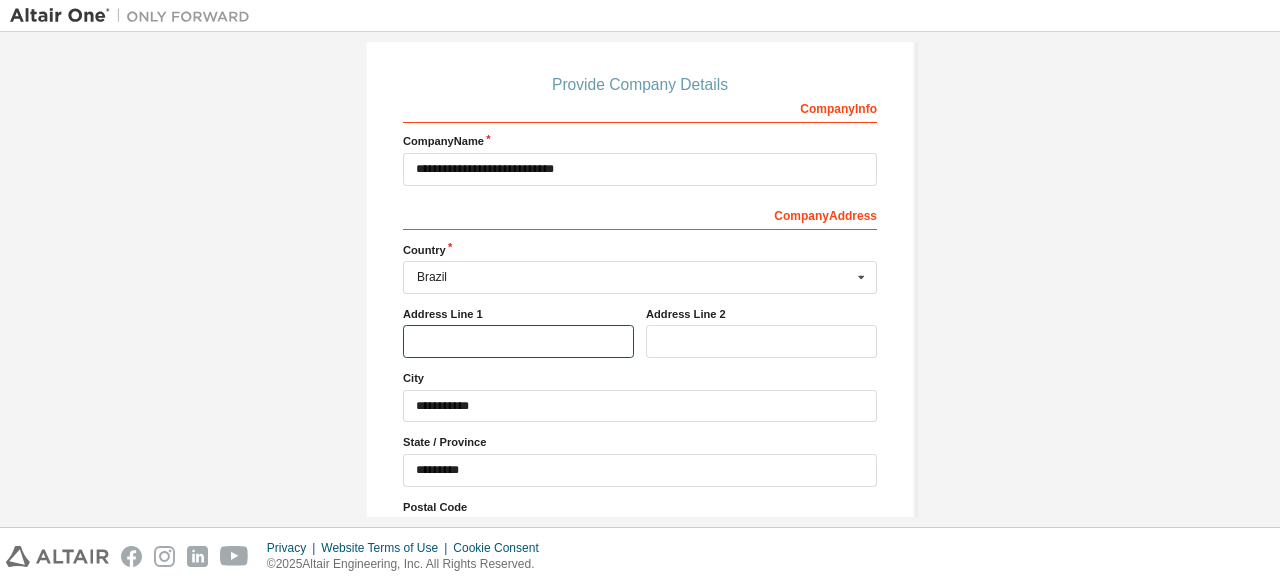 click at bounding box center (518, 341) 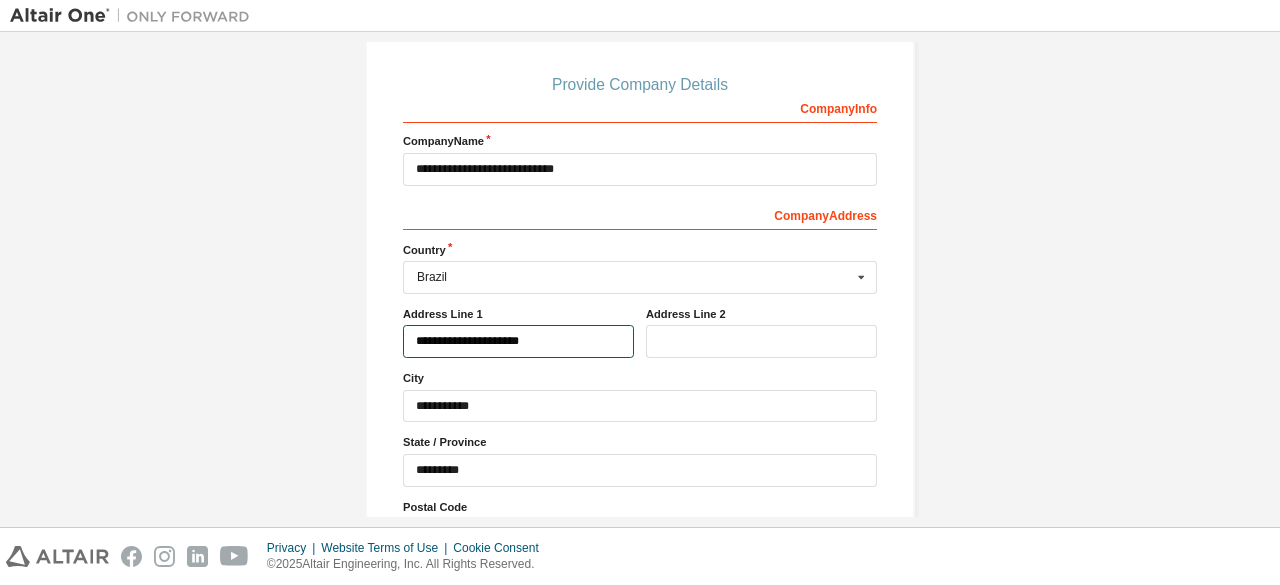 scroll, scrollTop: 323, scrollLeft: 0, axis: vertical 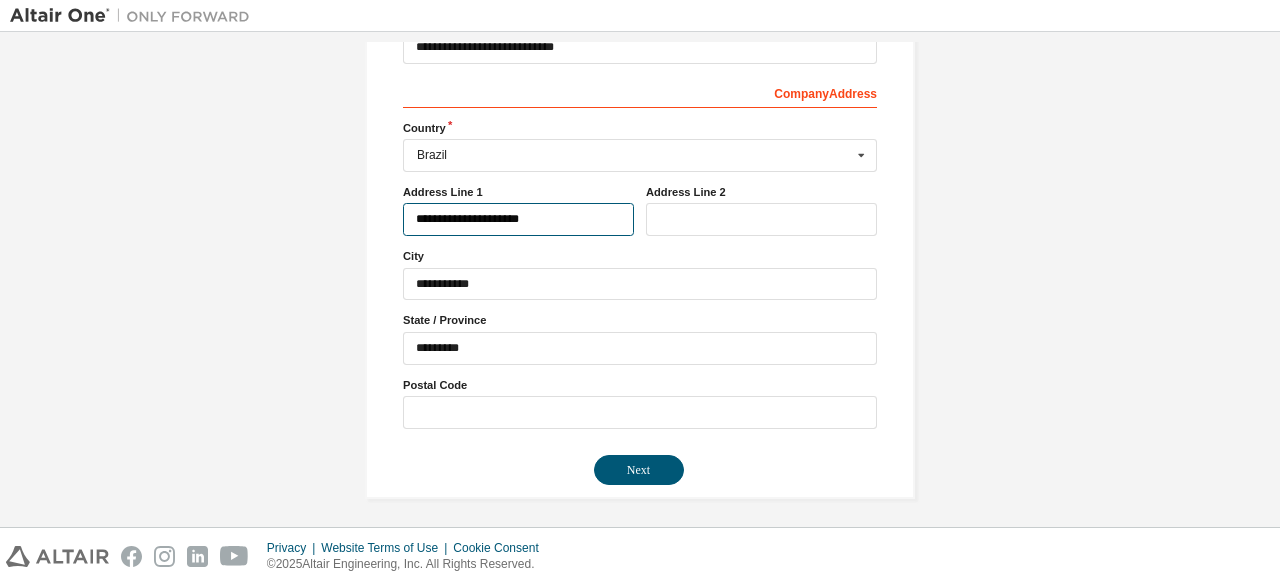 drag, startPoint x: 574, startPoint y: 225, endPoint x: 388, endPoint y: 239, distance: 186.52614 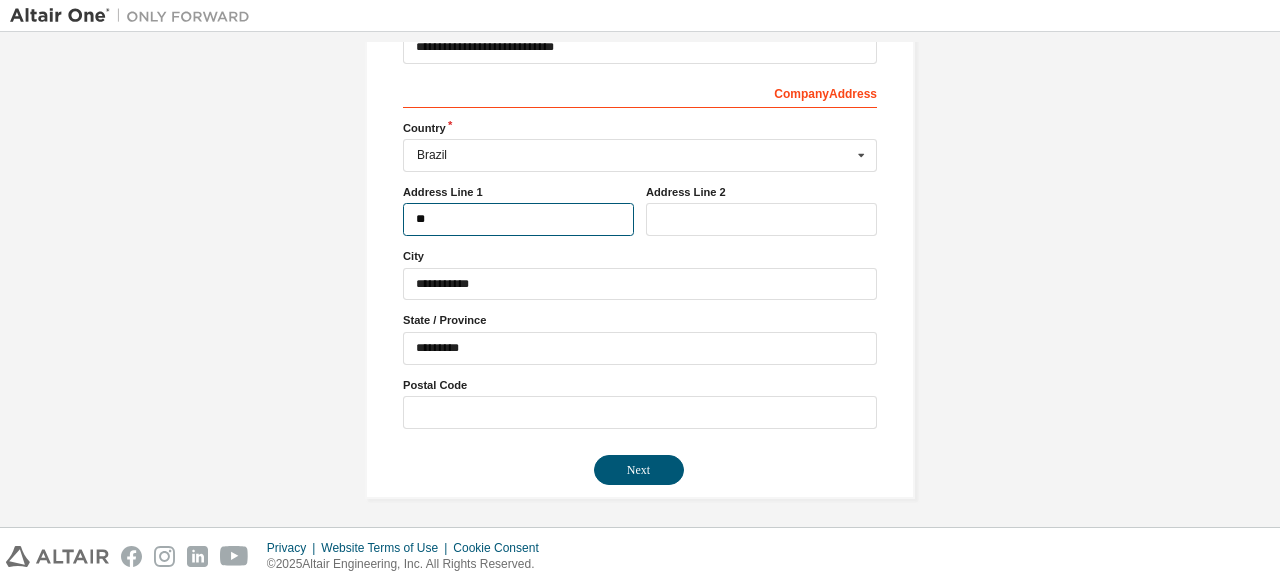 type on "*" 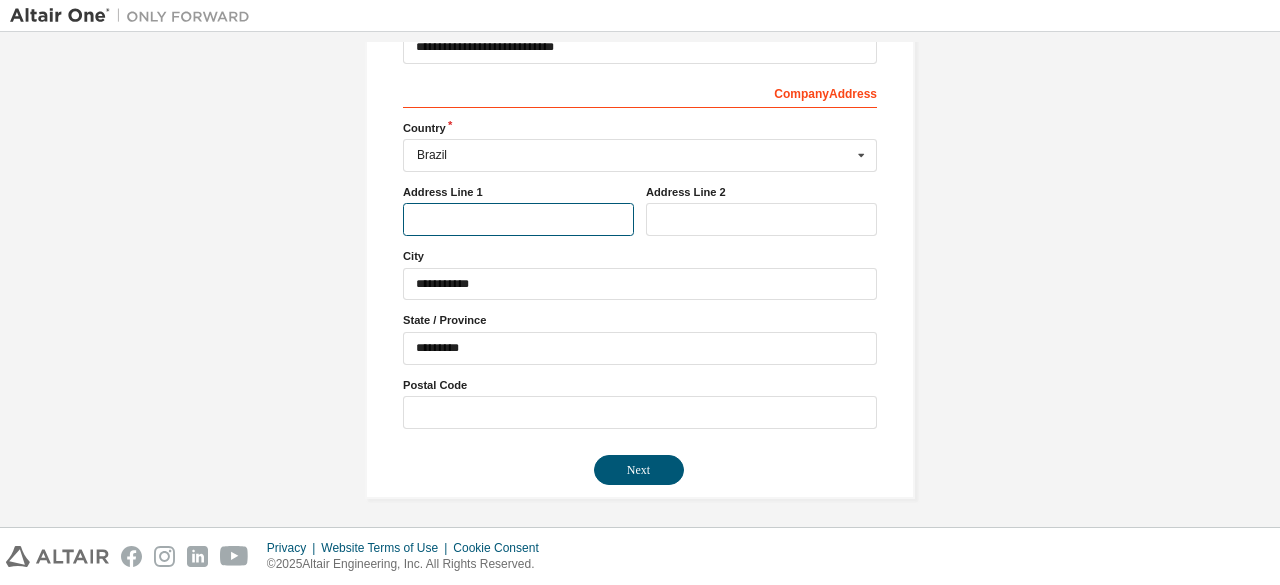 type 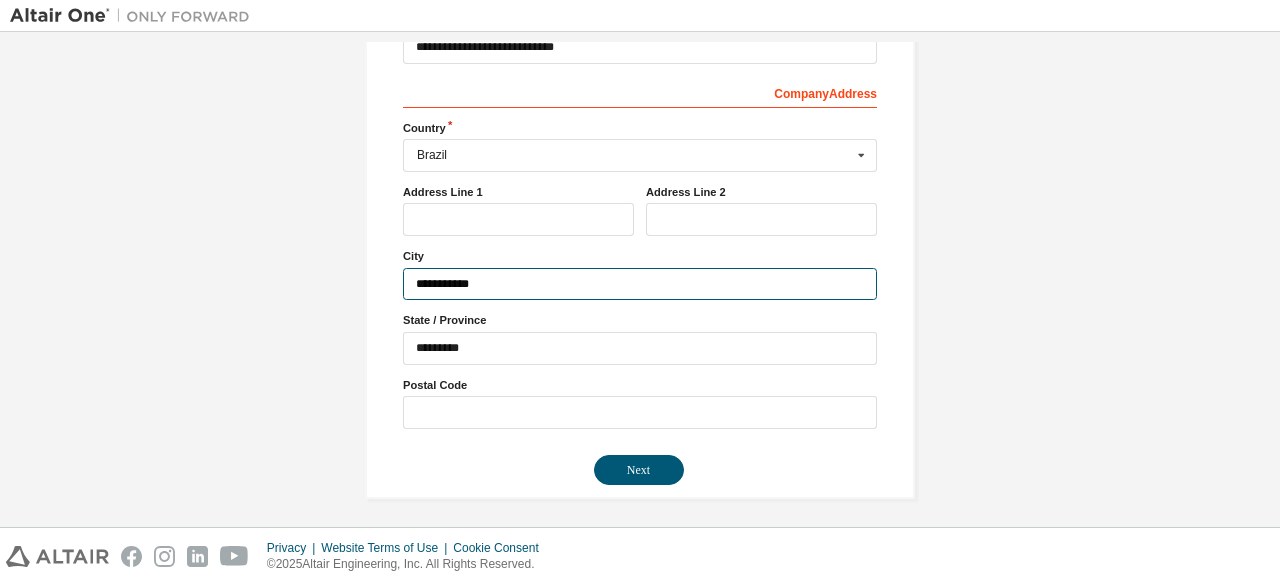 click on "**********" at bounding box center [640, 284] 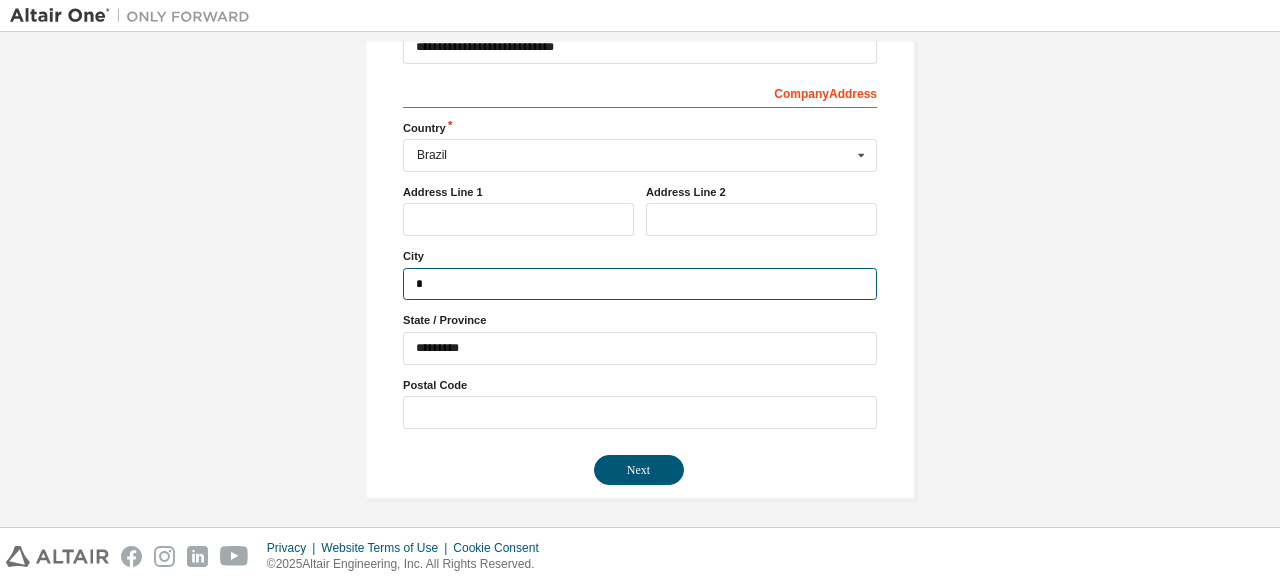type on "*********" 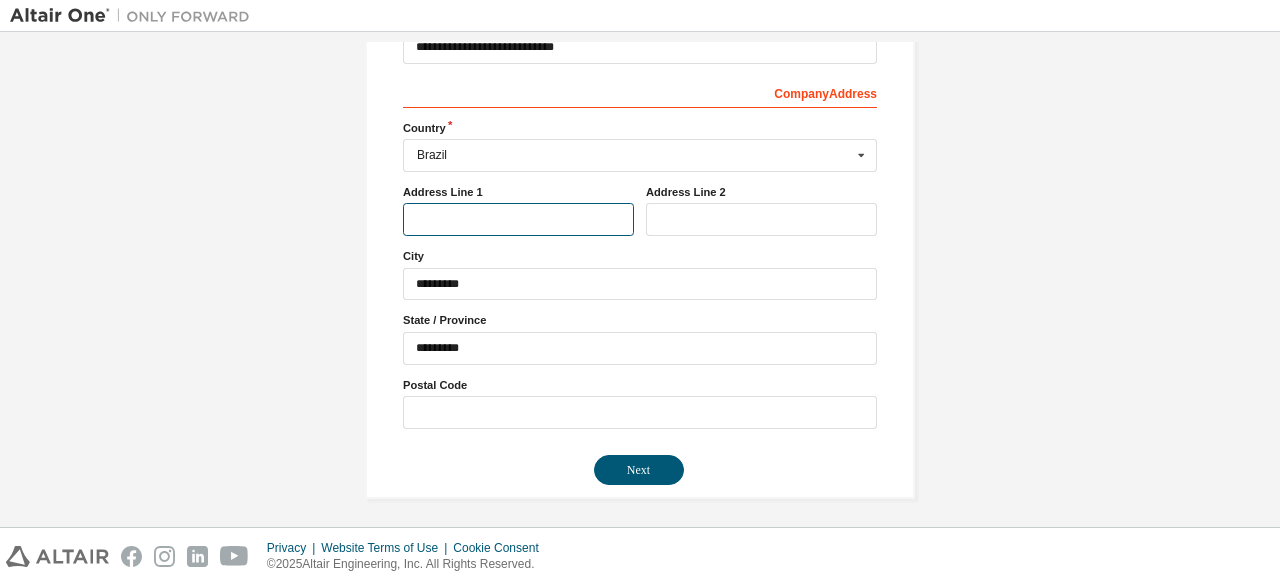 click at bounding box center [518, 219] 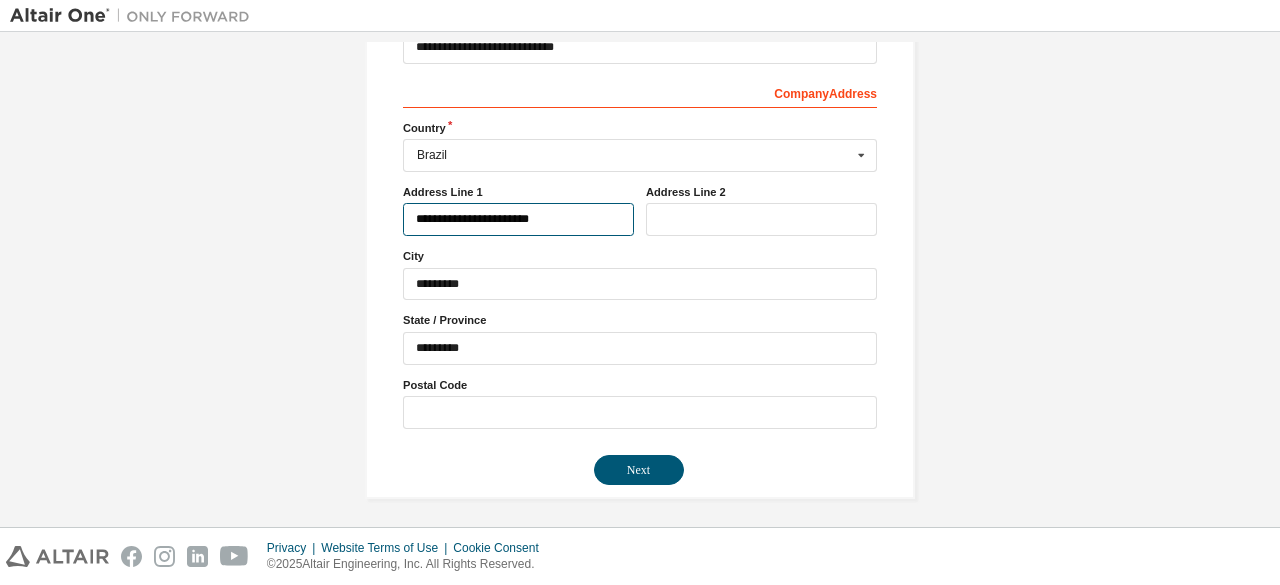 type on "**********" 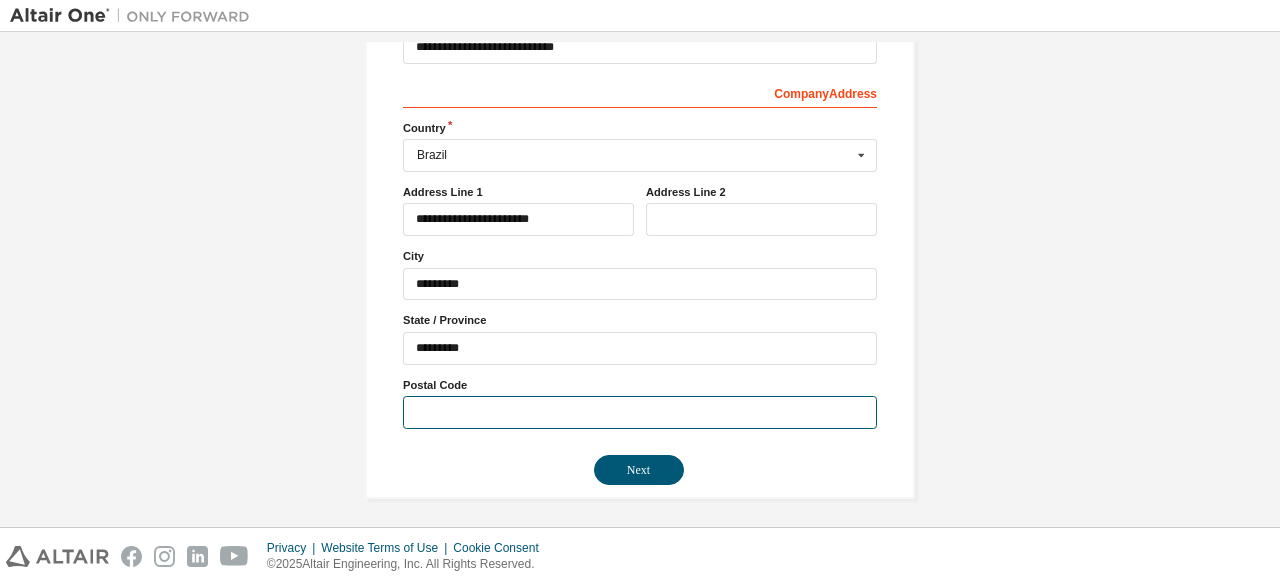 click at bounding box center (640, 412) 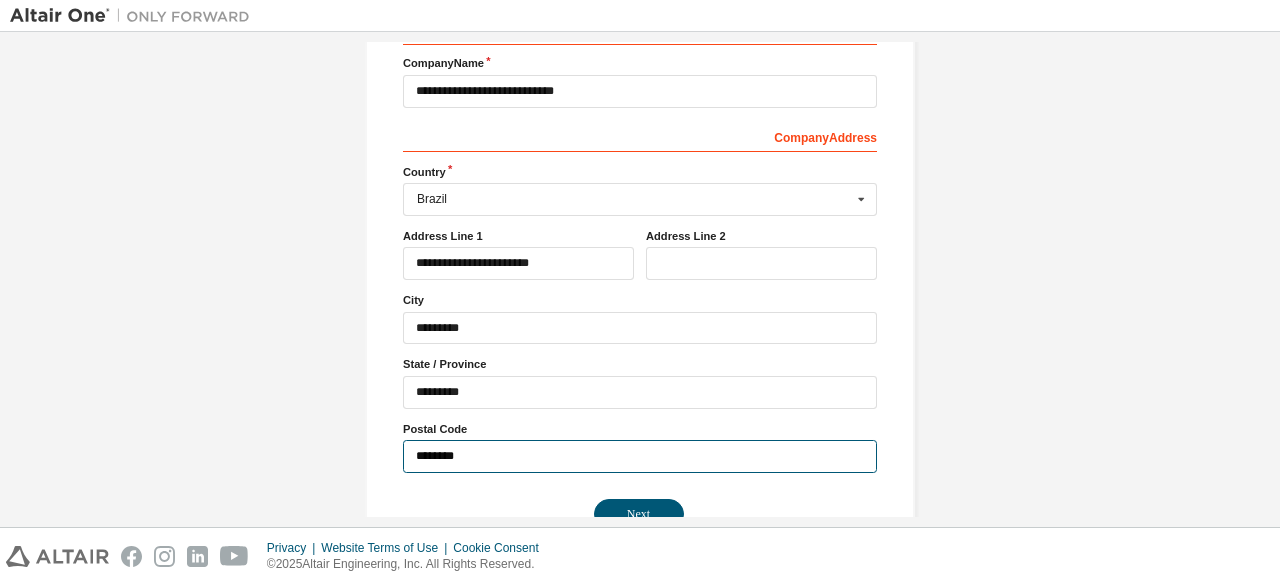 scroll, scrollTop: 323, scrollLeft: 0, axis: vertical 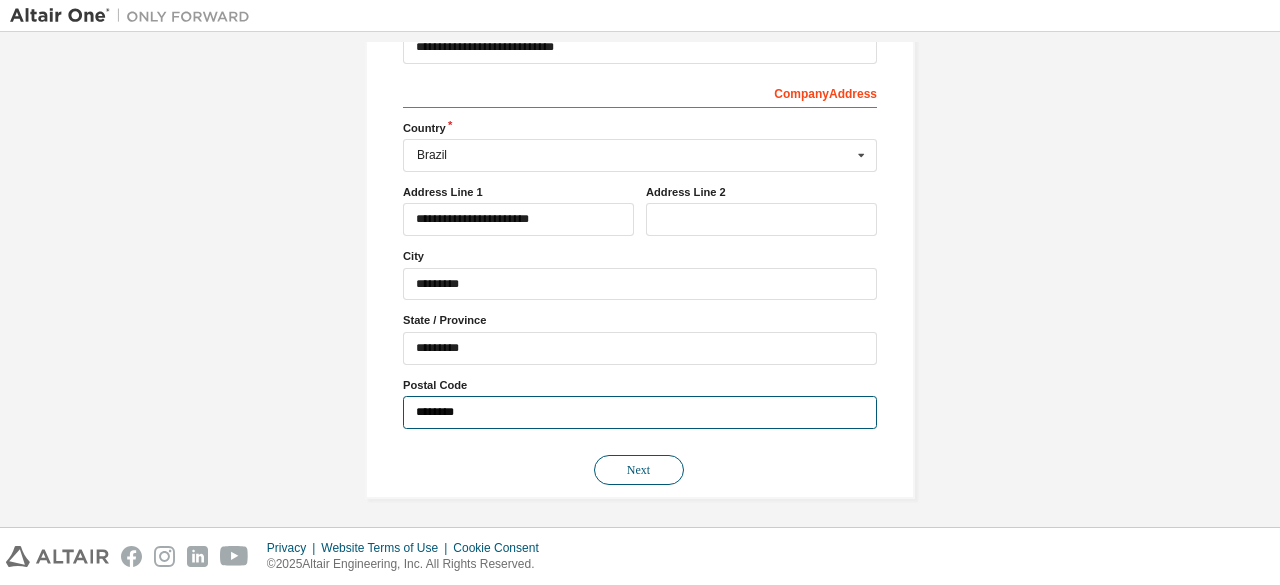 type on "********" 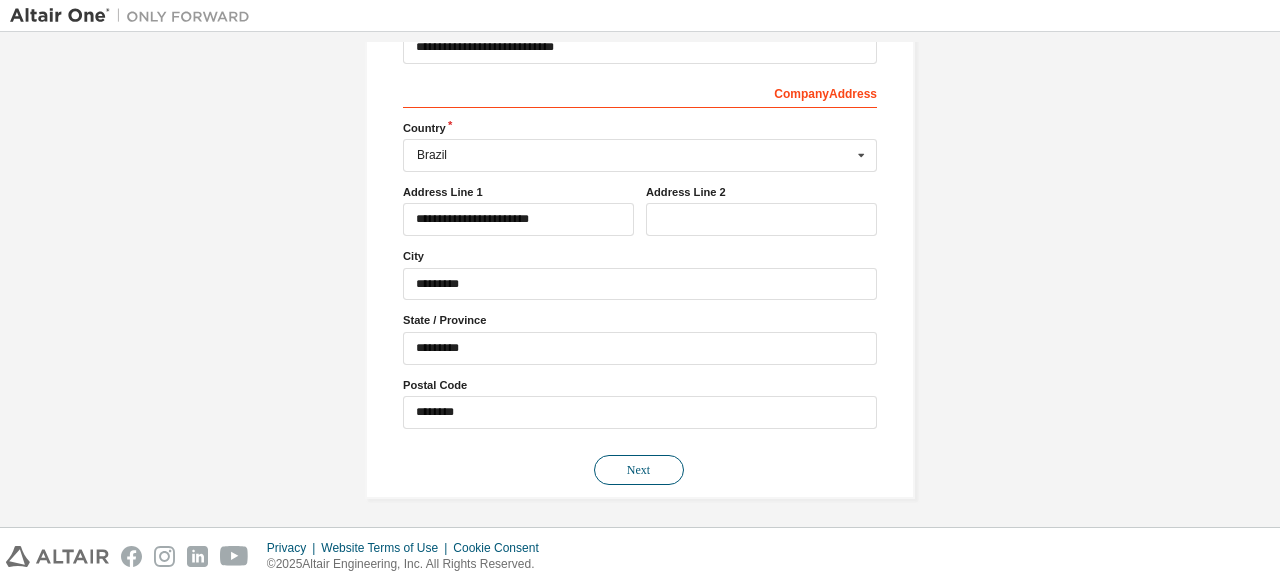 click on "Next" at bounding box center [639, 470] 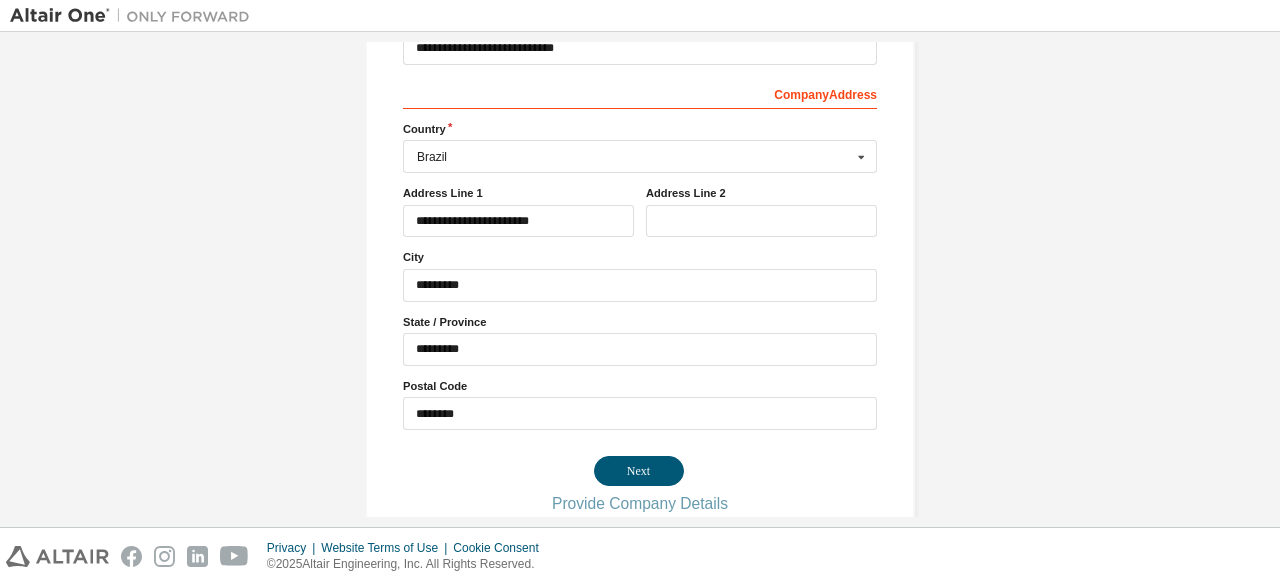 scroll, scrollTop: 0, scrollLeft: 0, axis: both 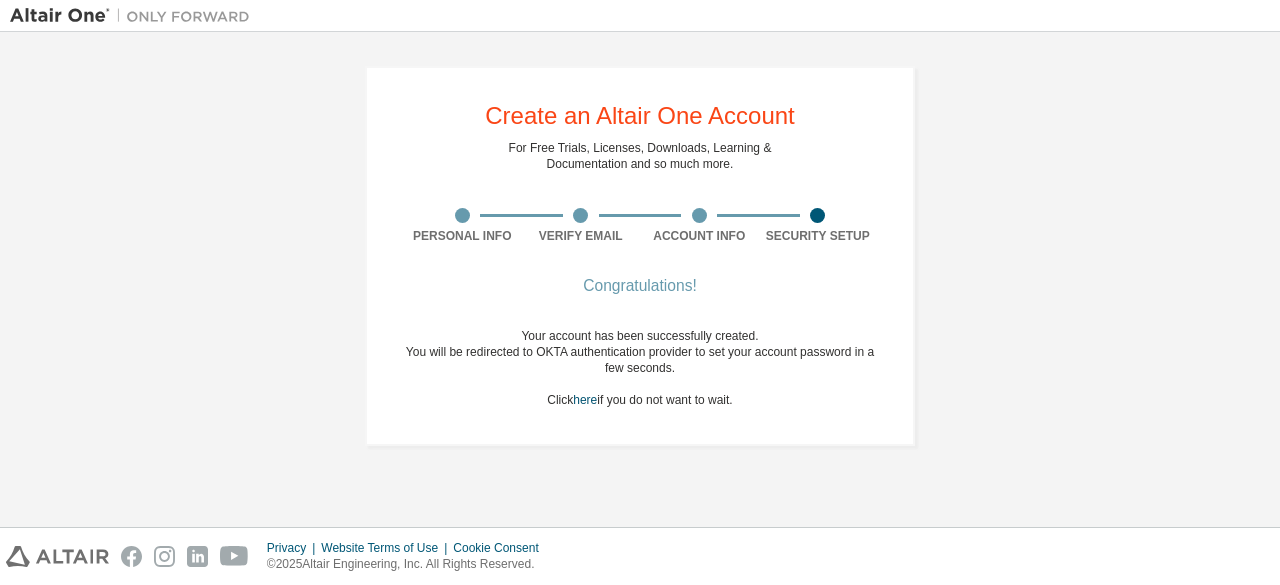 click on "You will be redirected to OKTA authentication provider to set your account password in a few seconds." at bounding box center (640, 360) 